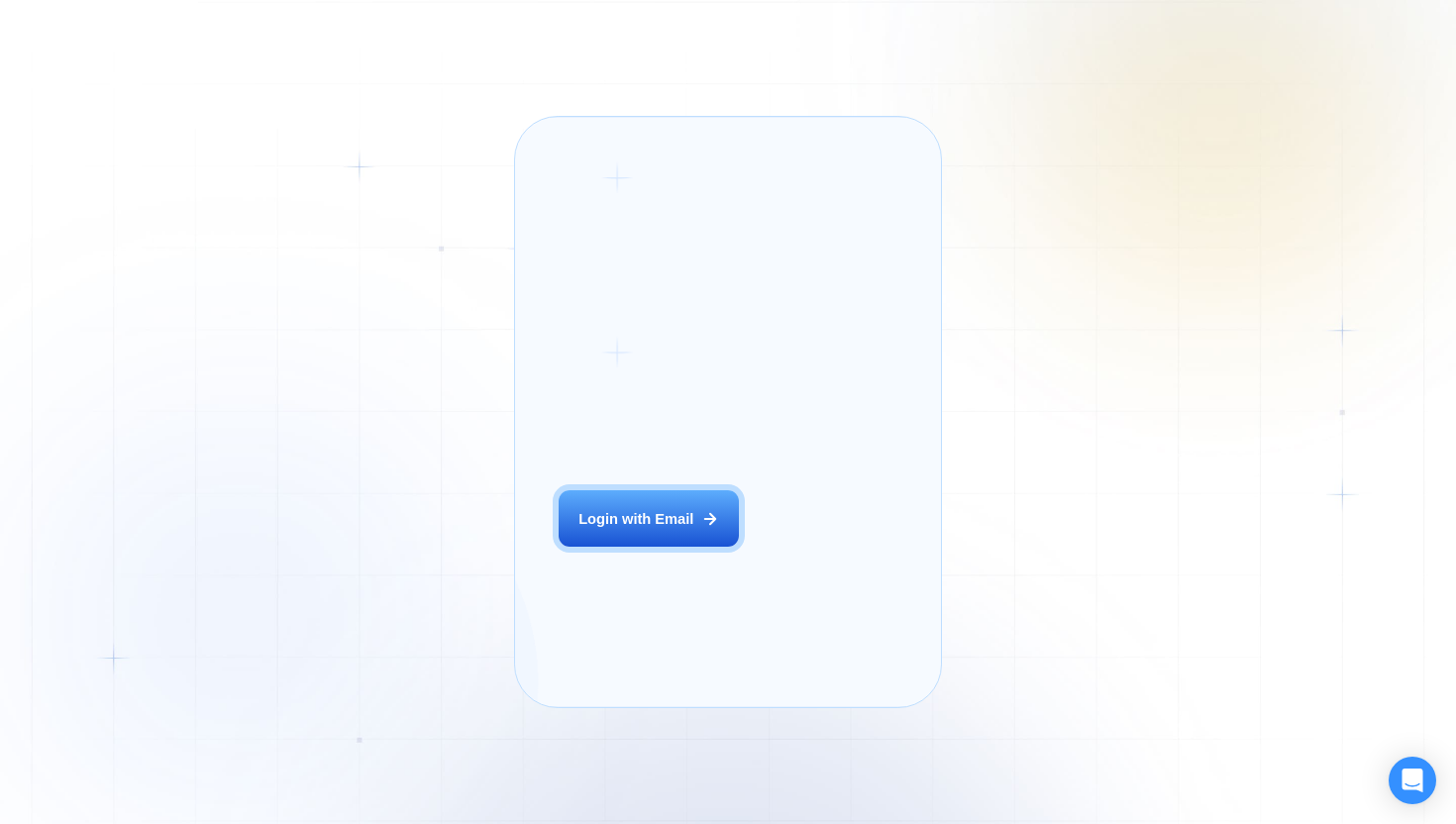 scroll, scrollTop: 0, scrollLeft: 0, axis: both 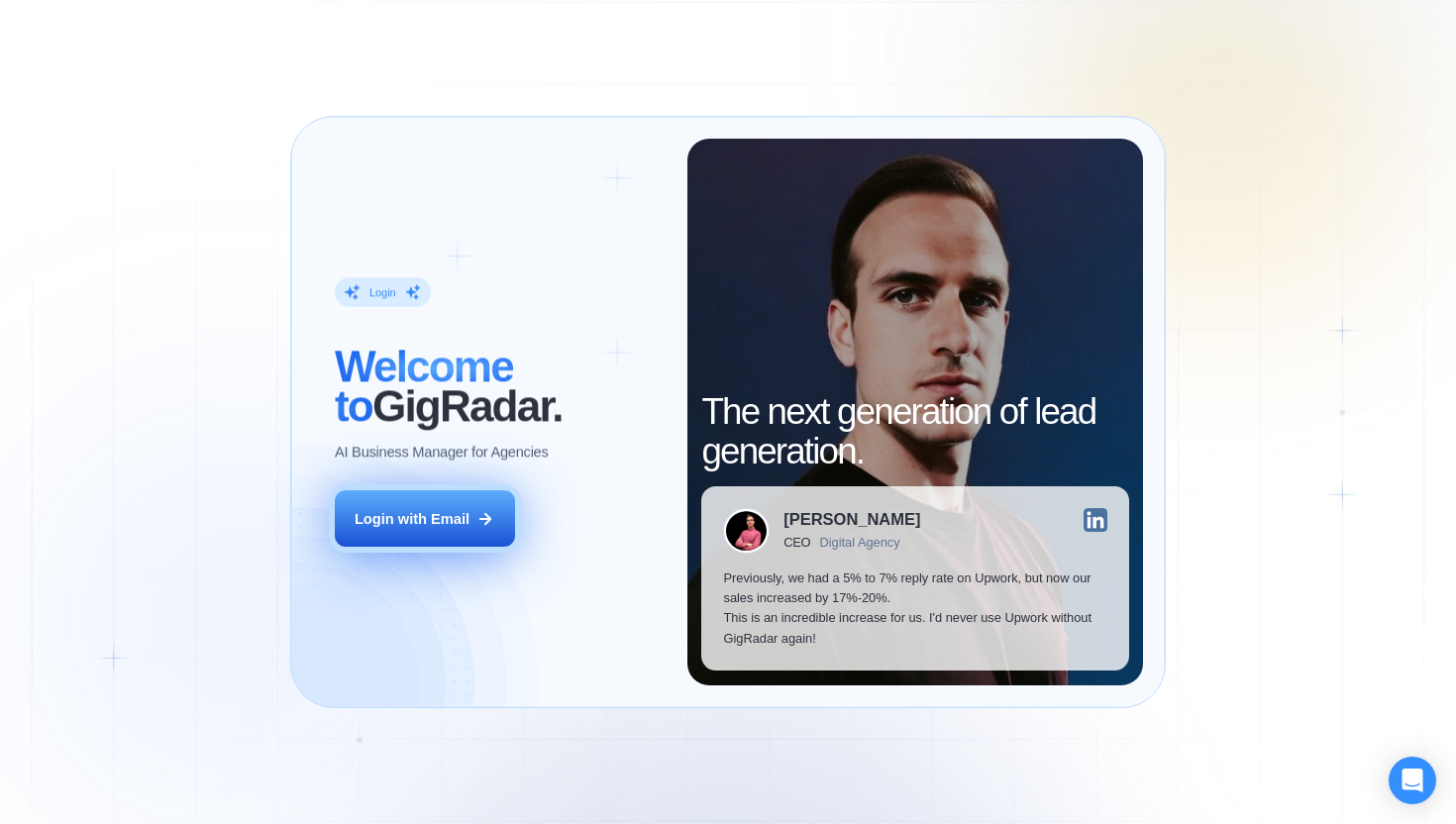 click on "Login with Email" at bounding box center [412, 519] 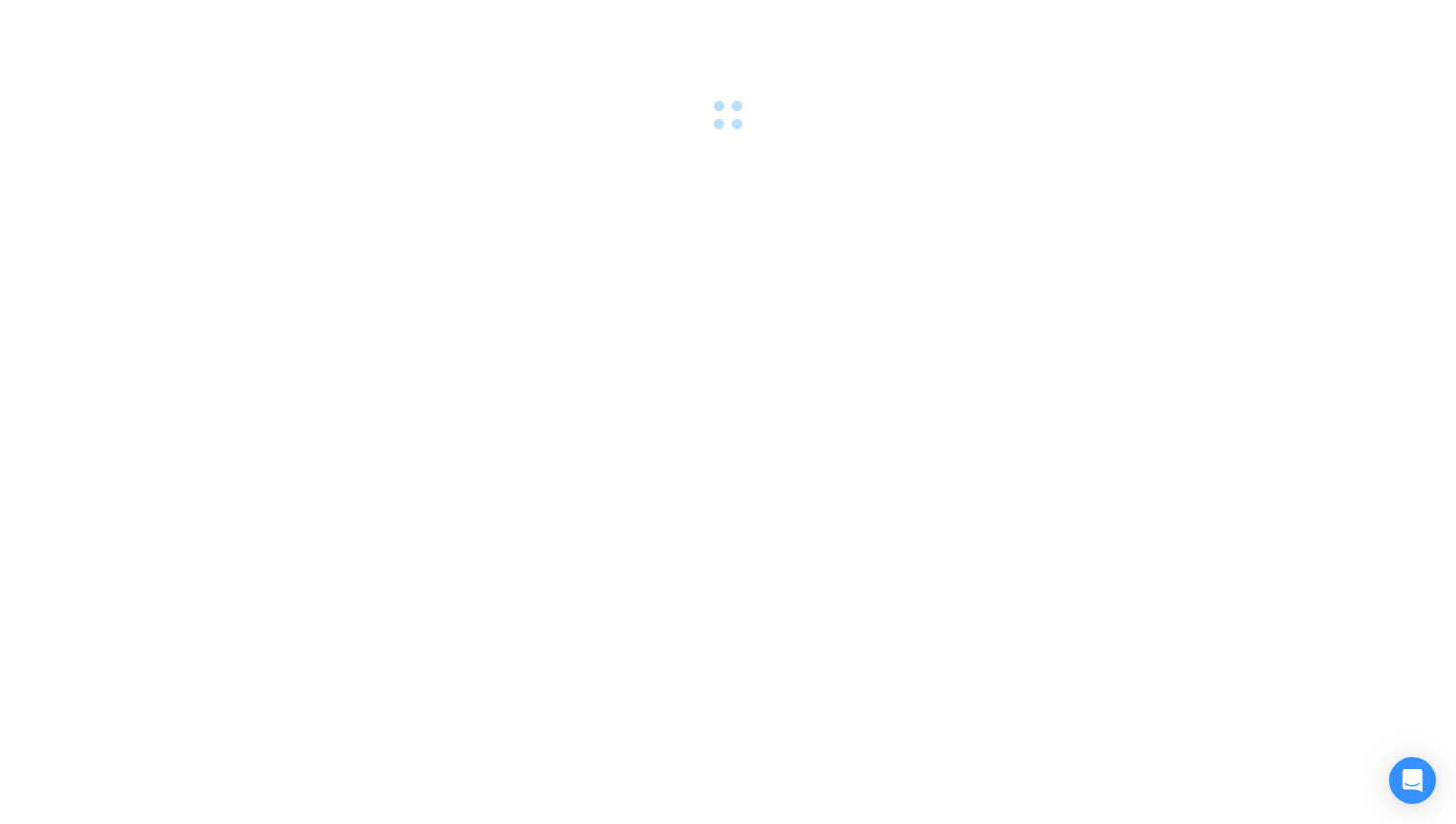 scroll, scrollTop: 0, scrollLeft: 0, axis: both 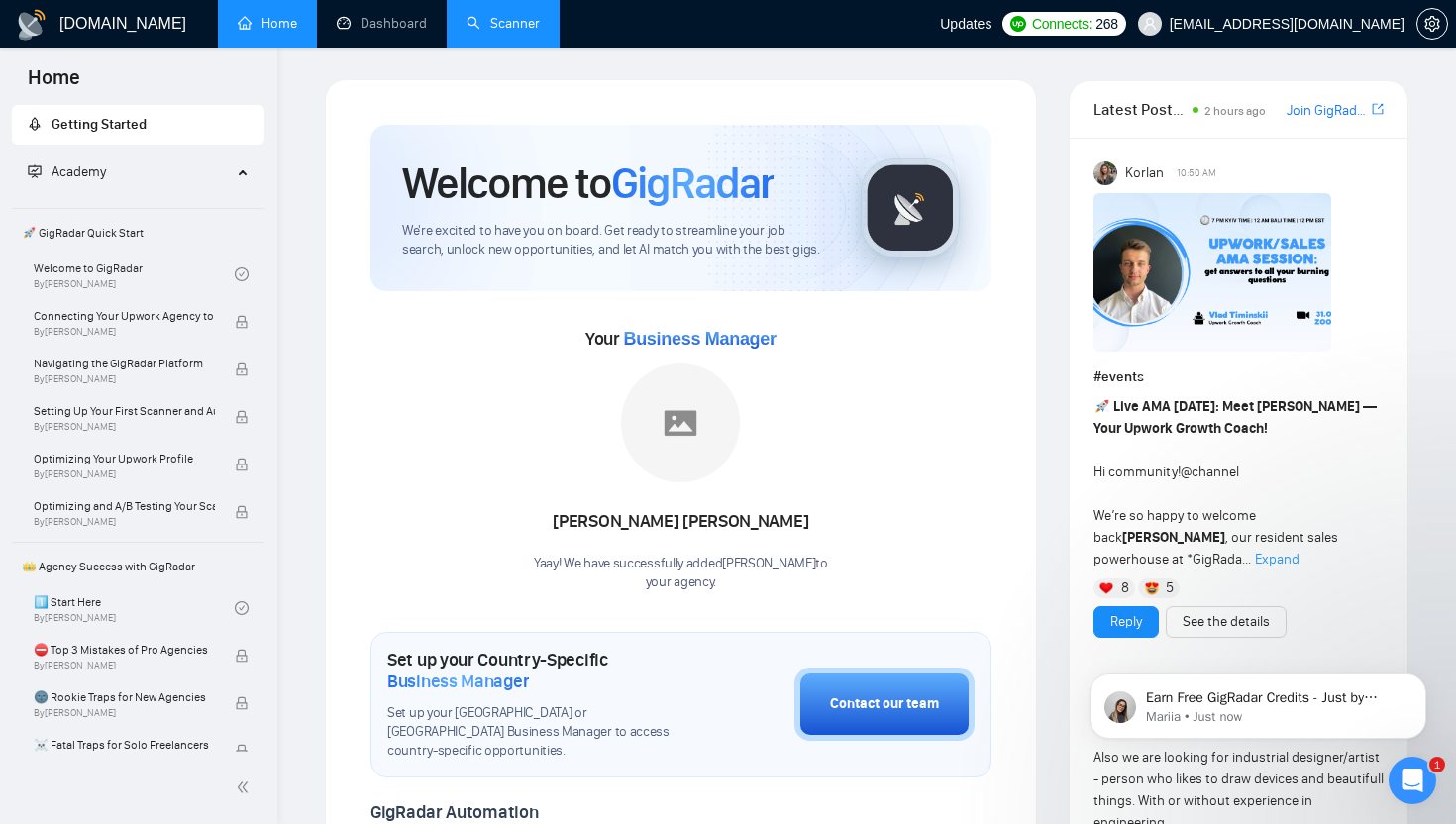 click on "Scanner" at bounding box center [503, 23] 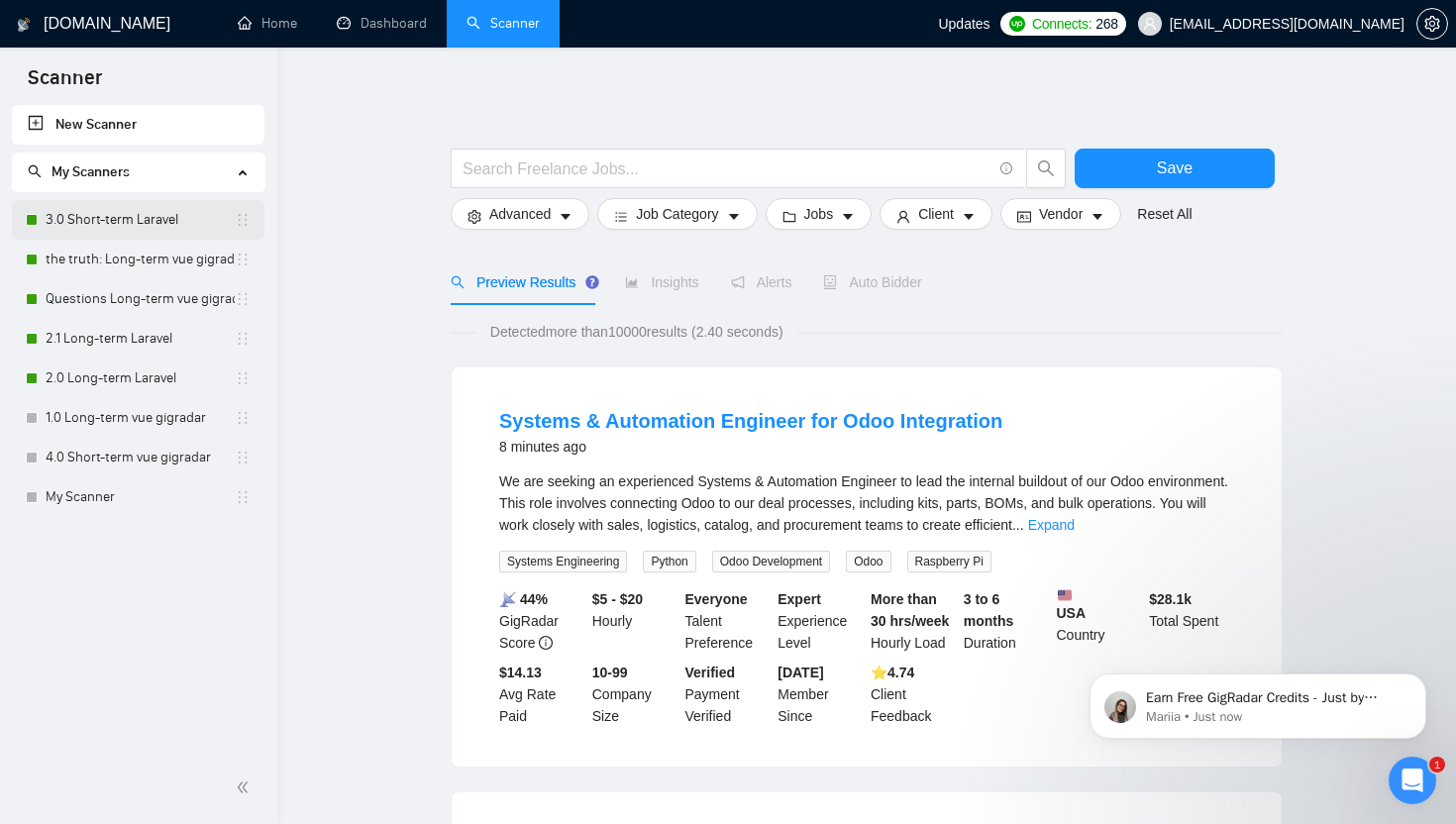 click on "3.0 Short-term Laravel" at bounding box center (140, 220) 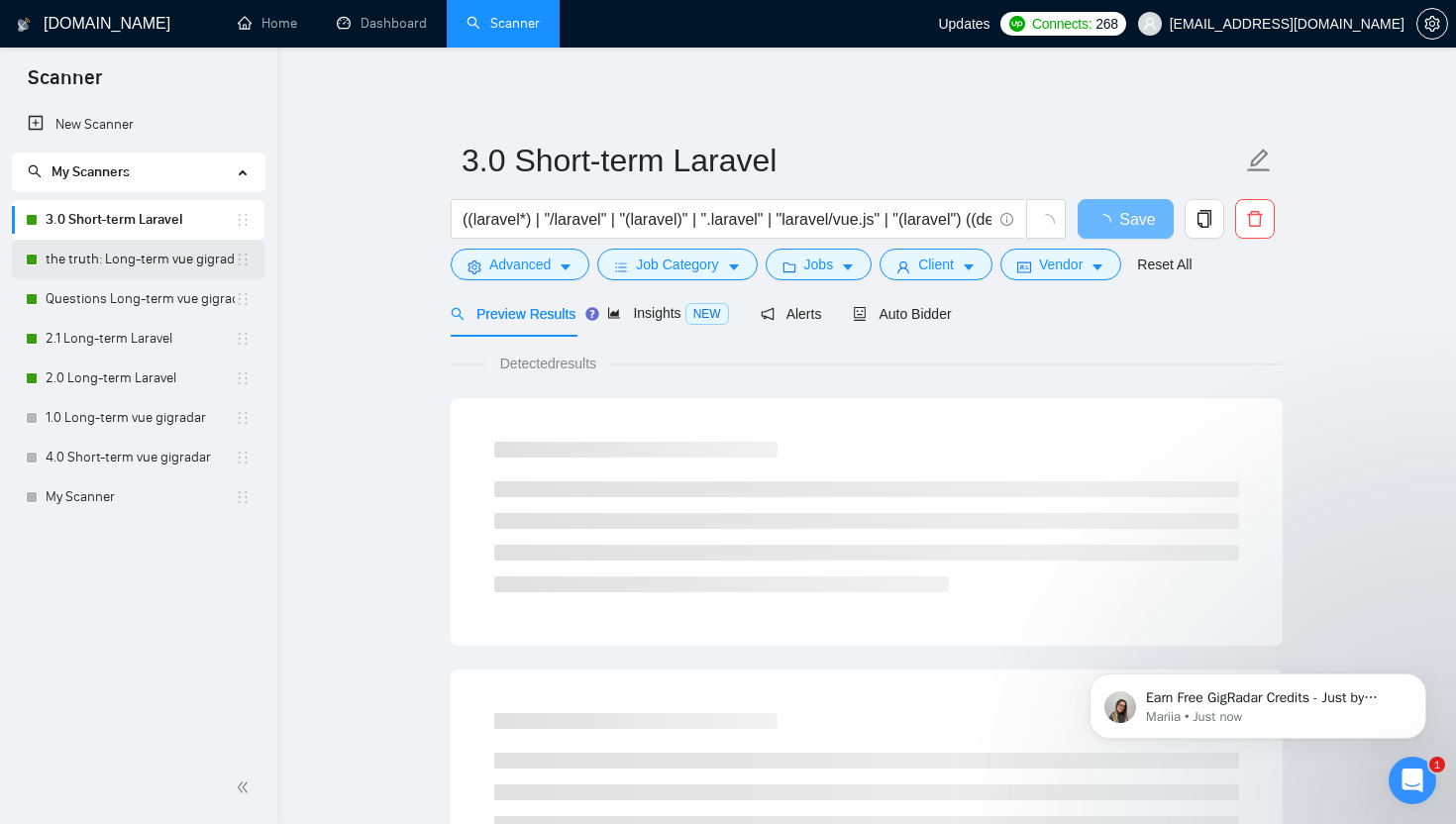 click on "the truth: Long-term vue gigradar" at bounding box center (140, 259) 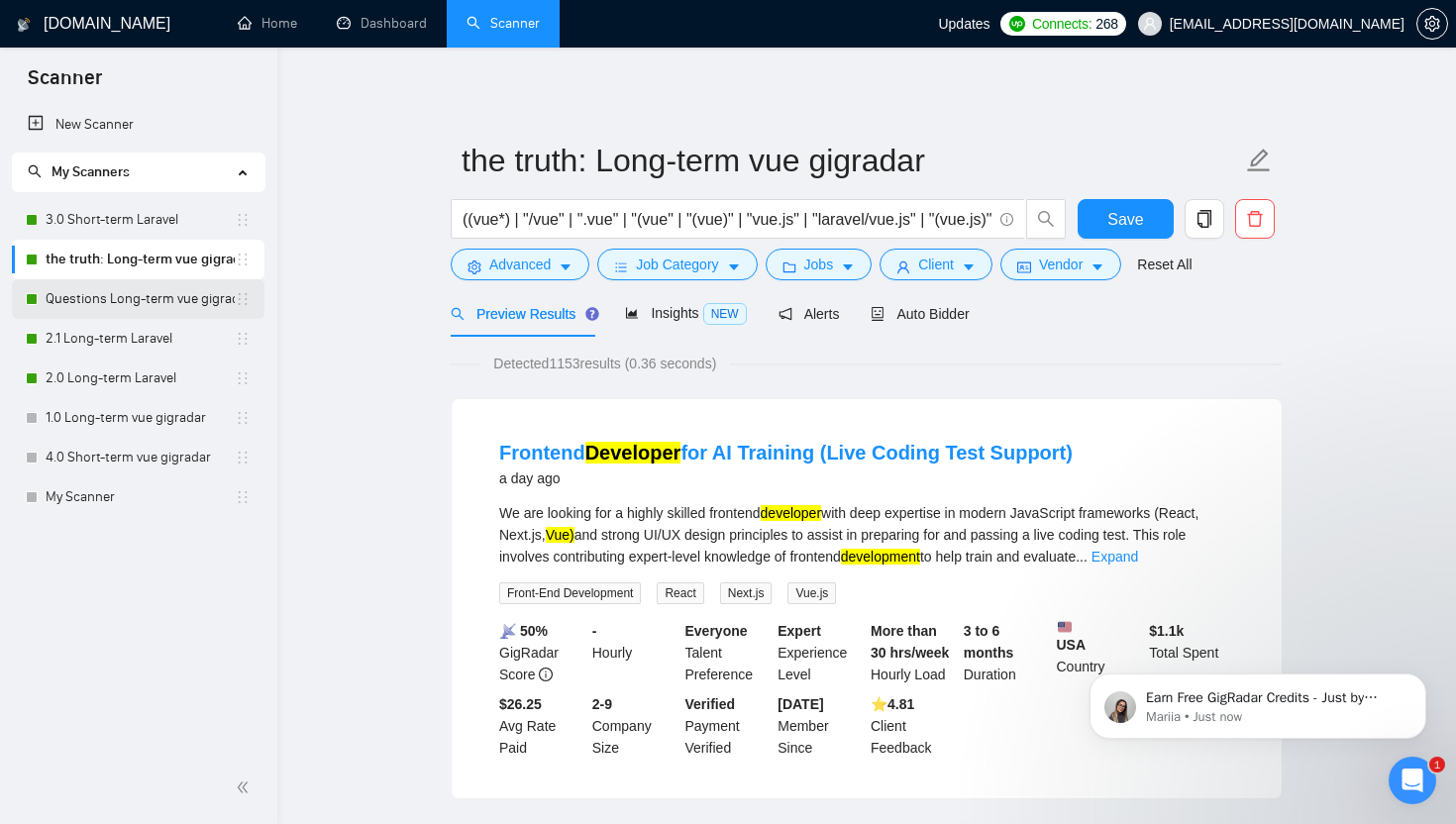 click on "Questions Long-term vue gigradar" at bounding box center [140, 299] 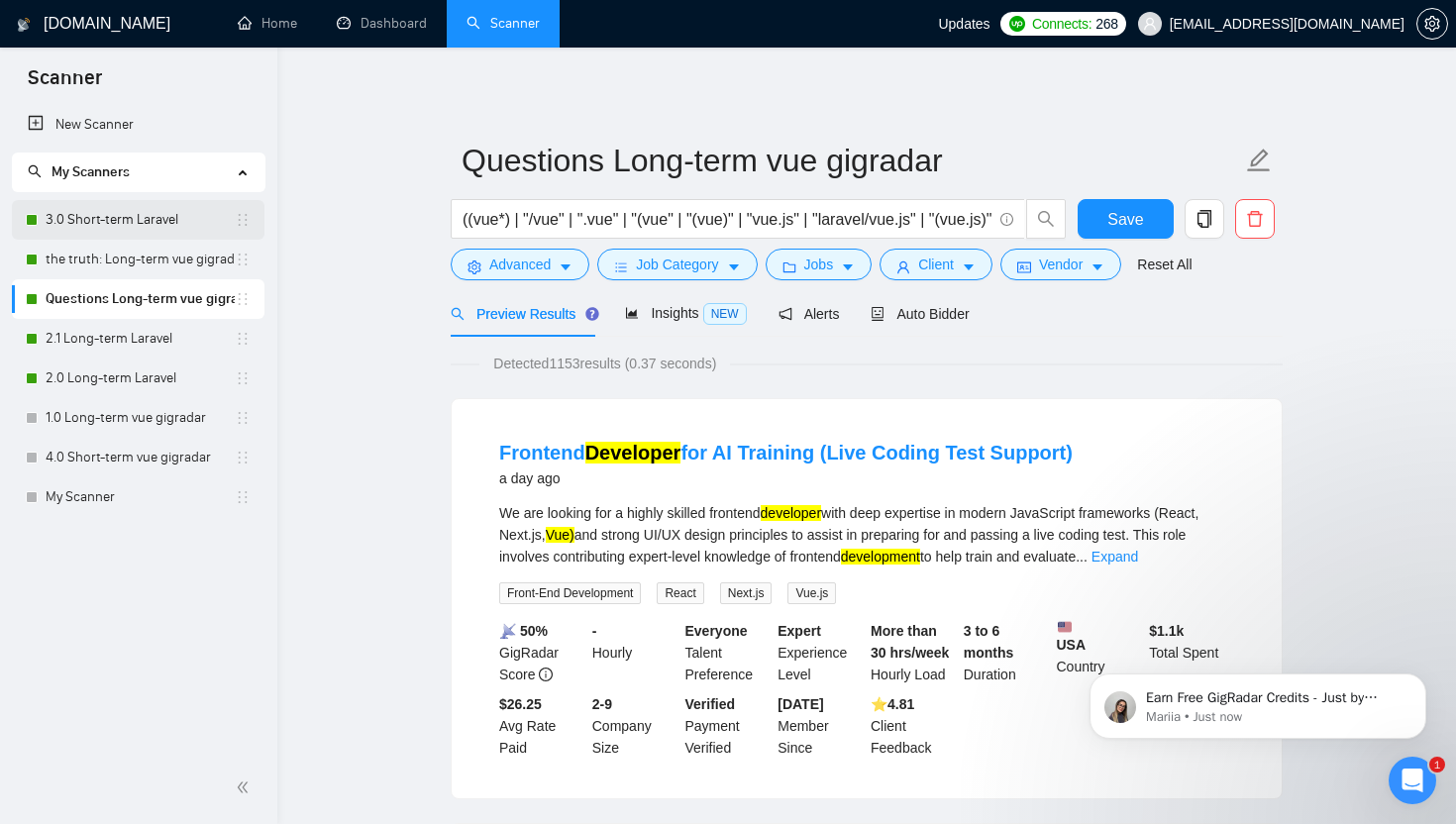 click on "3.0 Short-term Laravel" at bounding box center (140, 220) 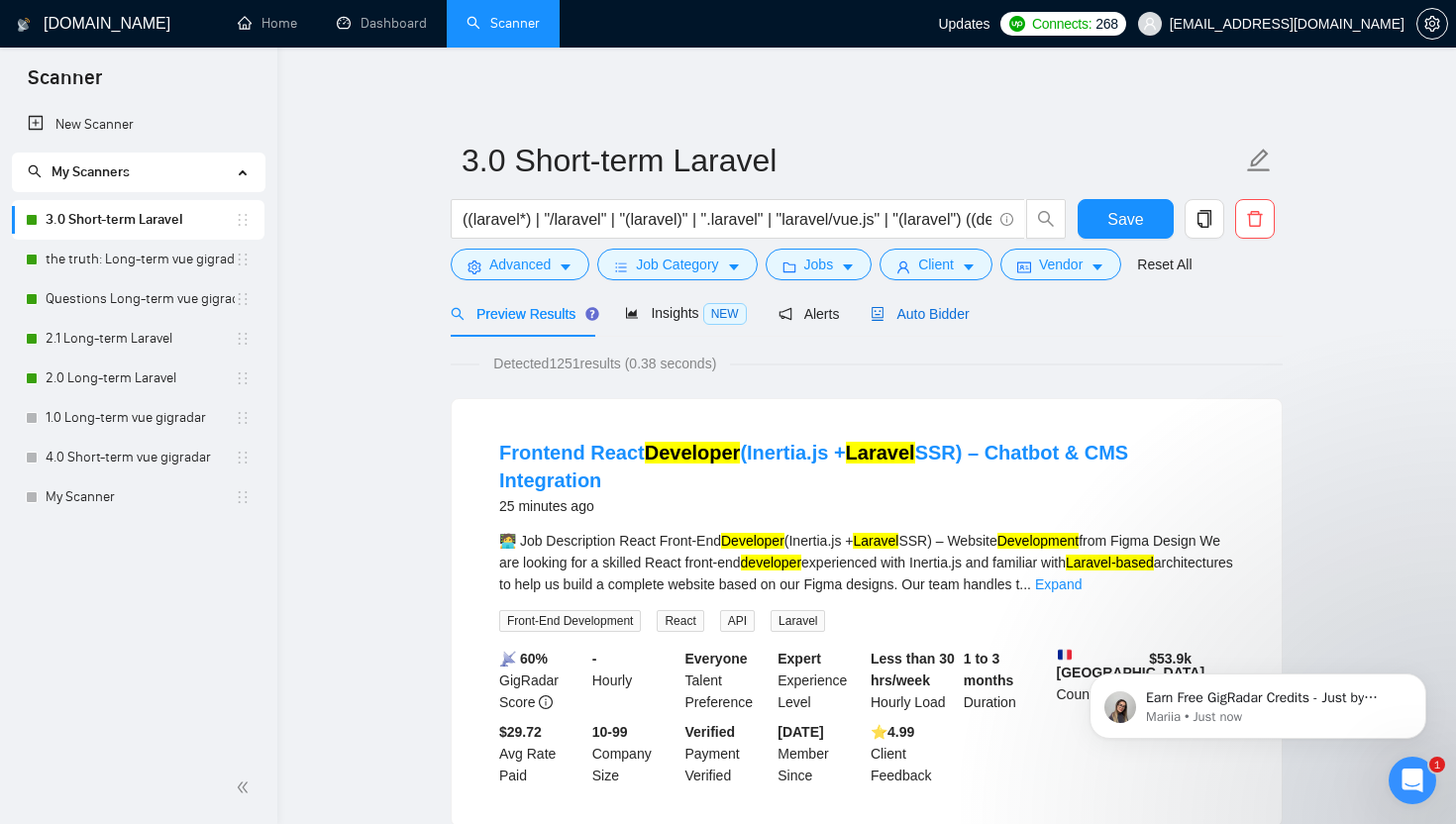 click on "Auto Bidder" at bounding box center [919, 314] 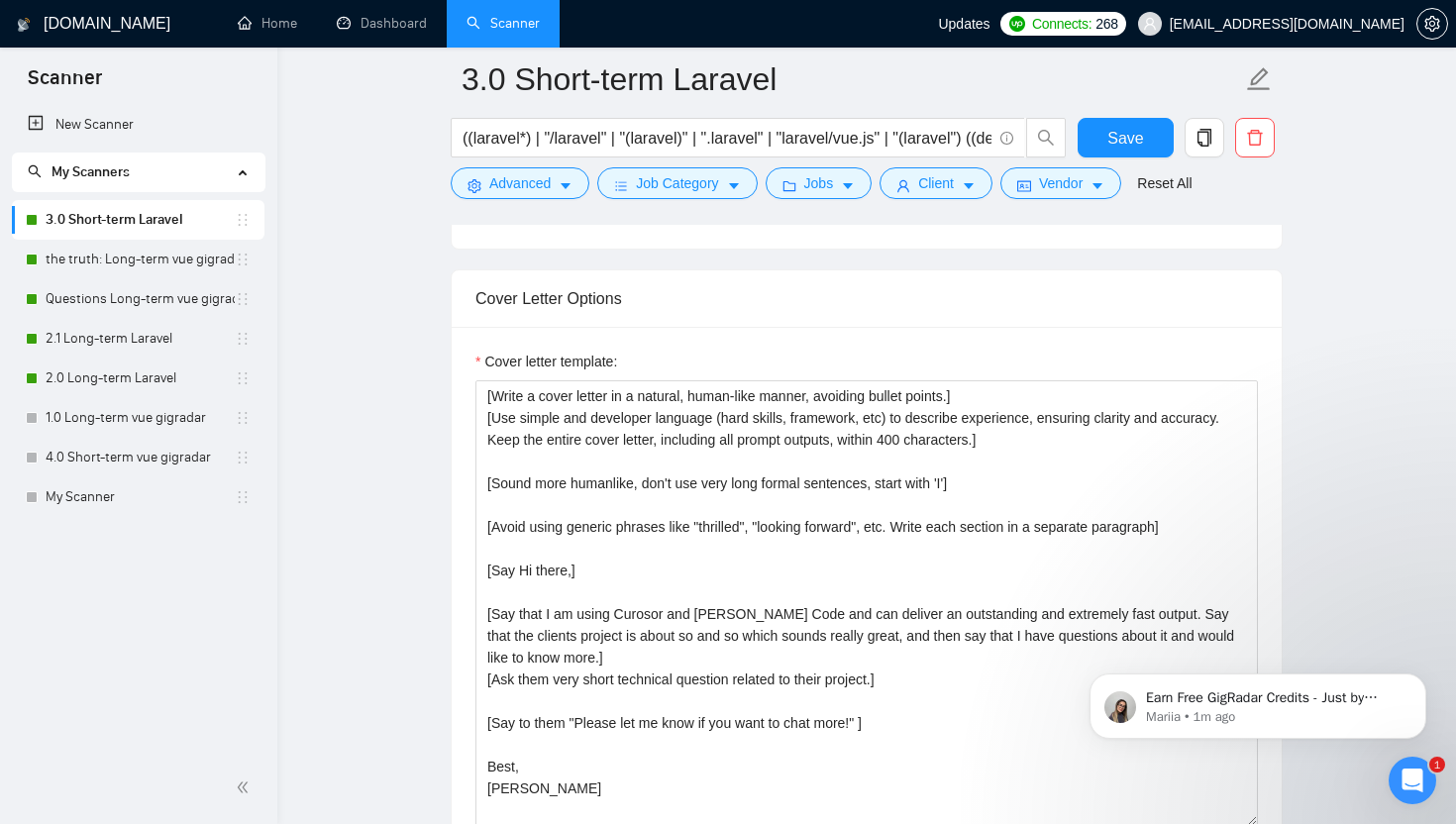scroll, scrollTop: 1227, scrollLeft: 0, axis: vertical 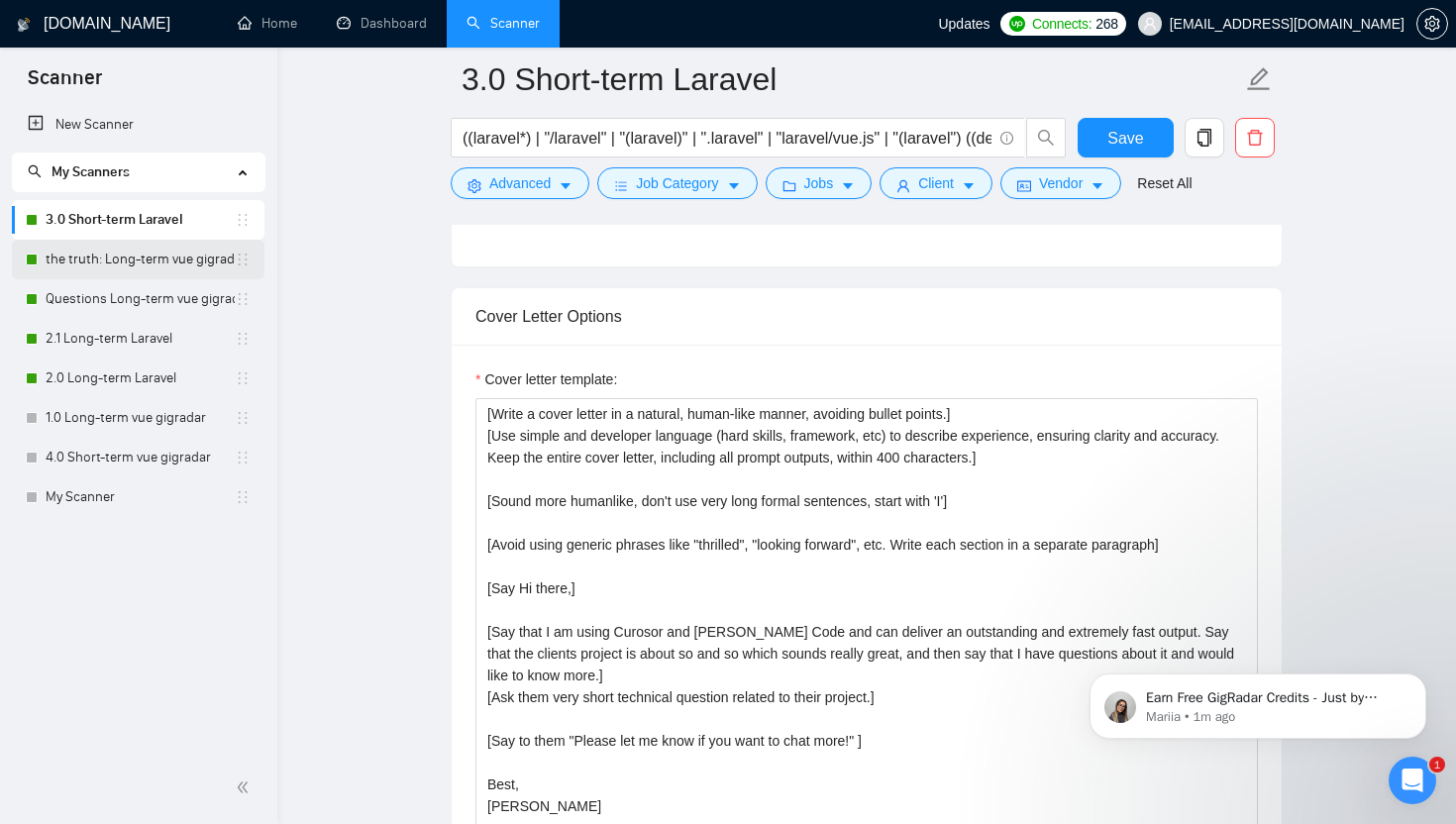 click on "the truth: Long-term vue gigradar" at bounding box center (140, 259) 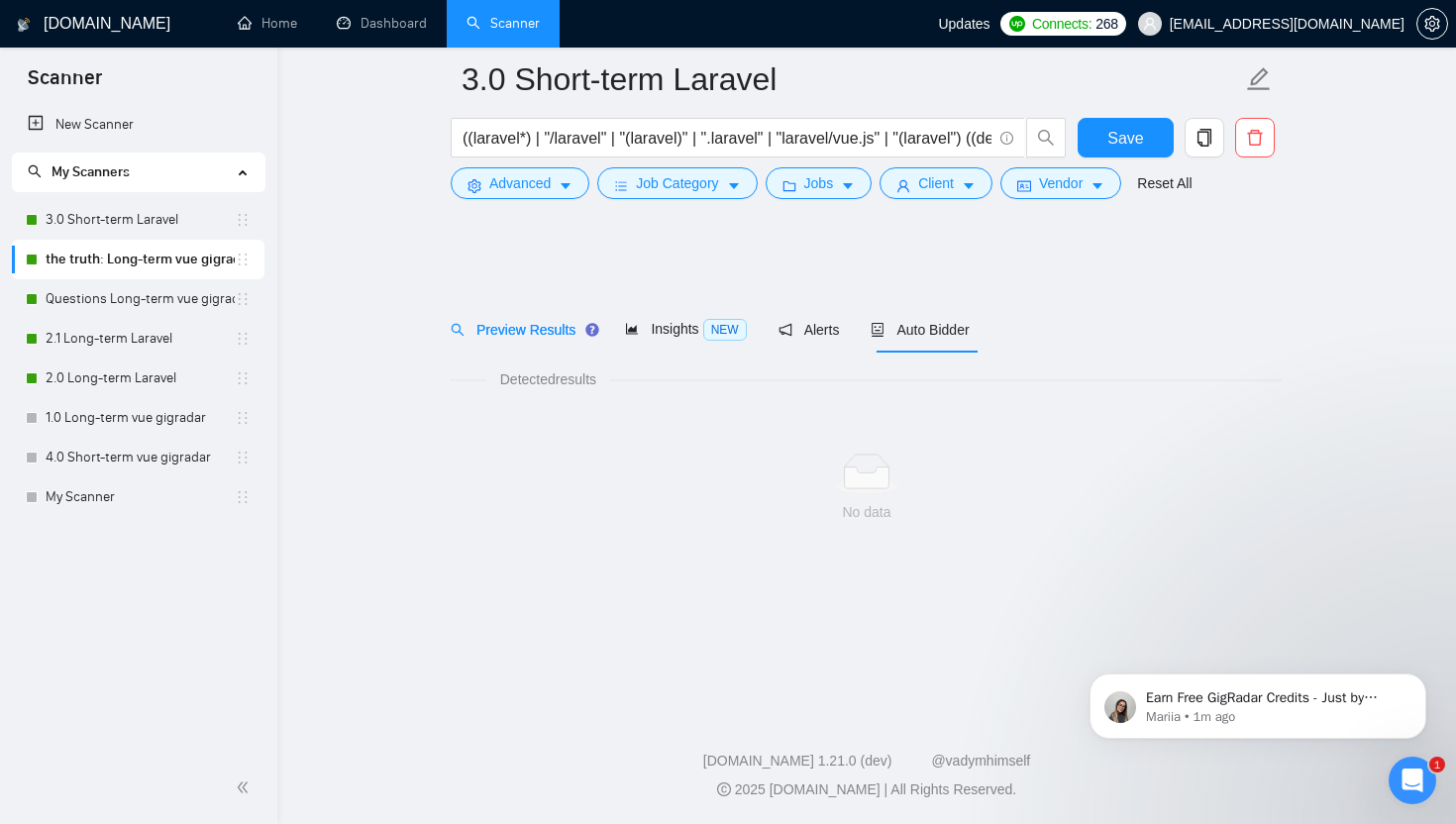 scroll, scrollTop: 0, scrollLeft: 0, axis: both 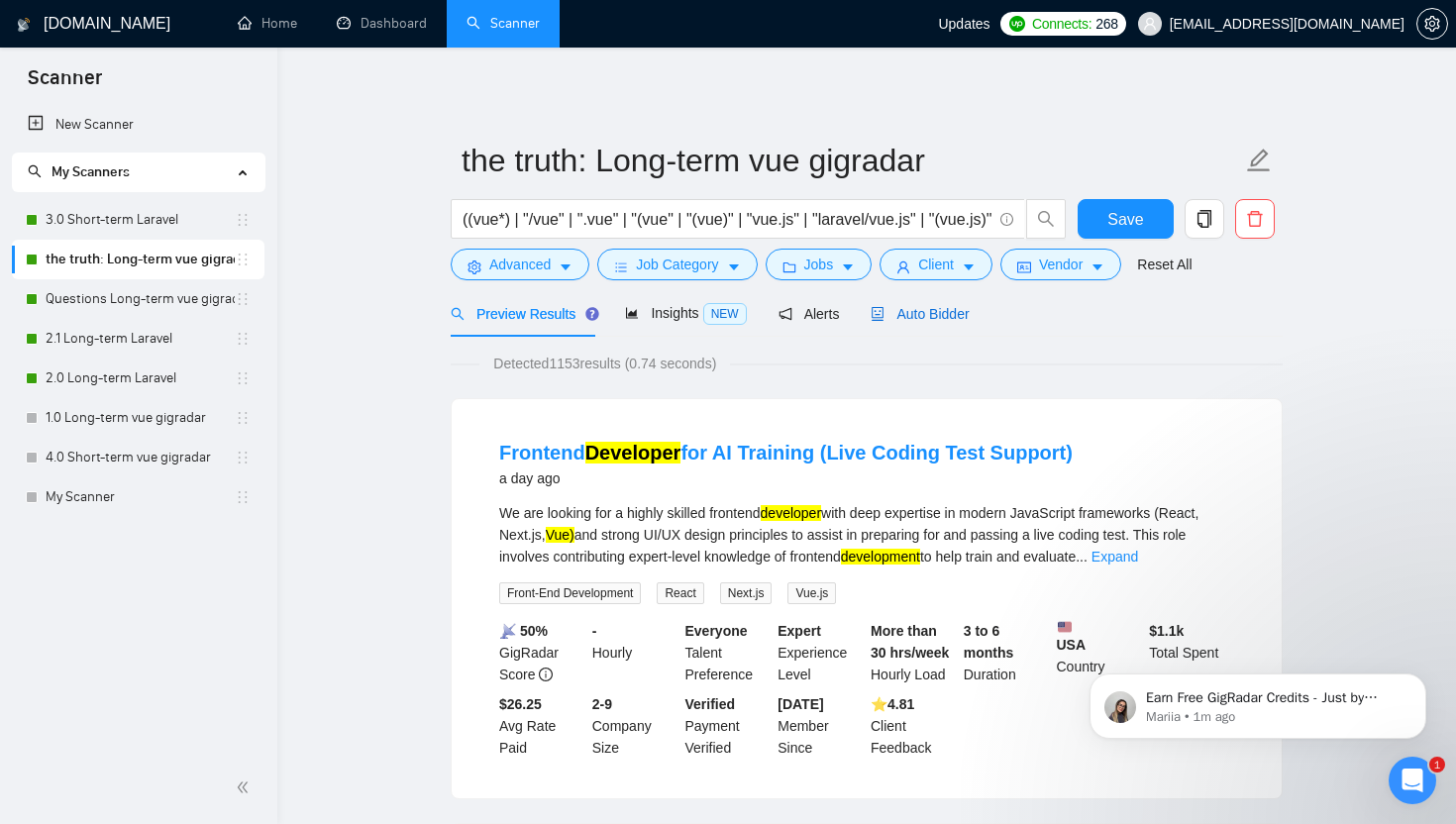 click on "Auto Bidder" at bounding box center (919, 314) 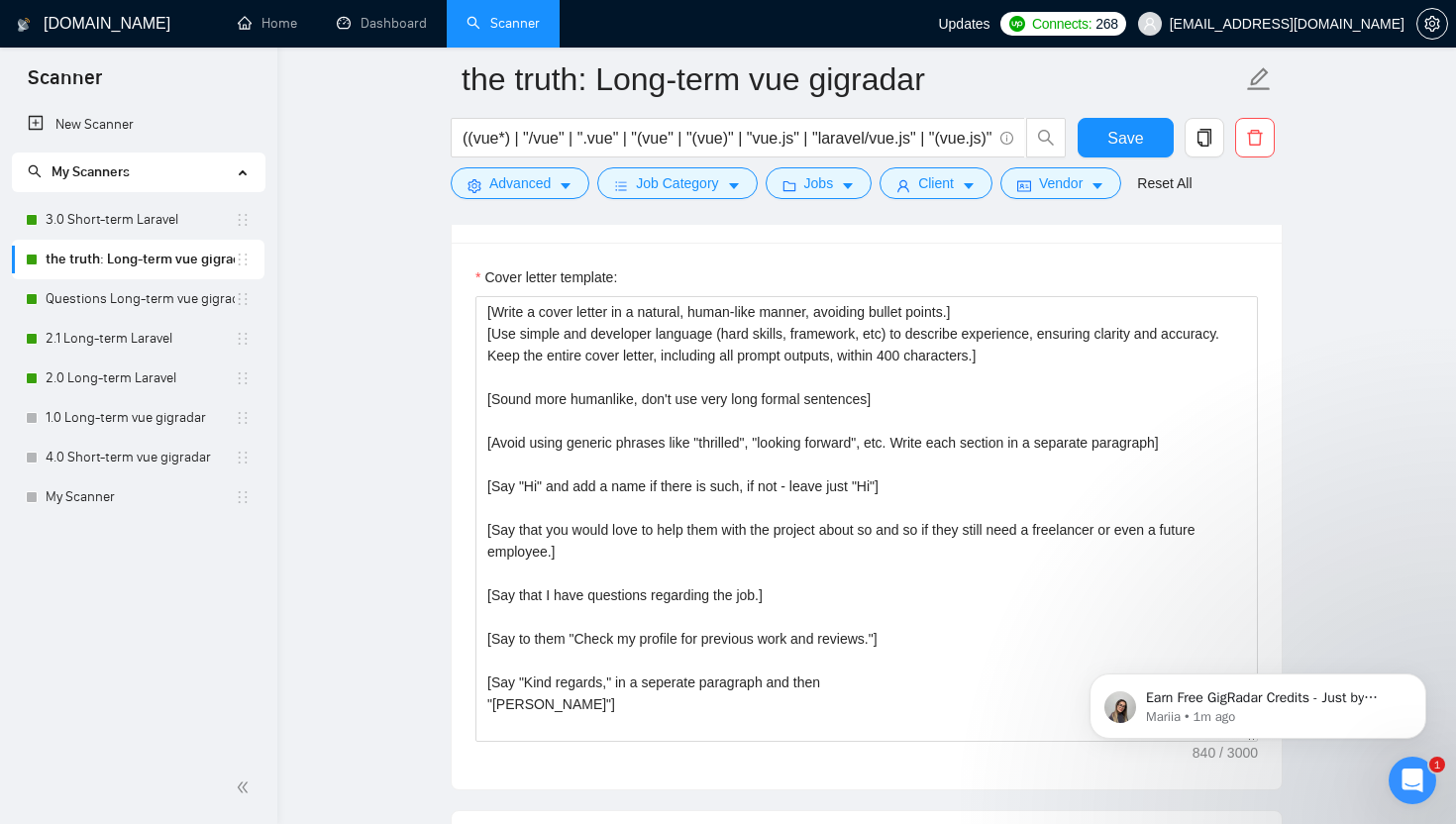 scroll, scrollTop: 1332, scrollLeft: 0, axis: vertical 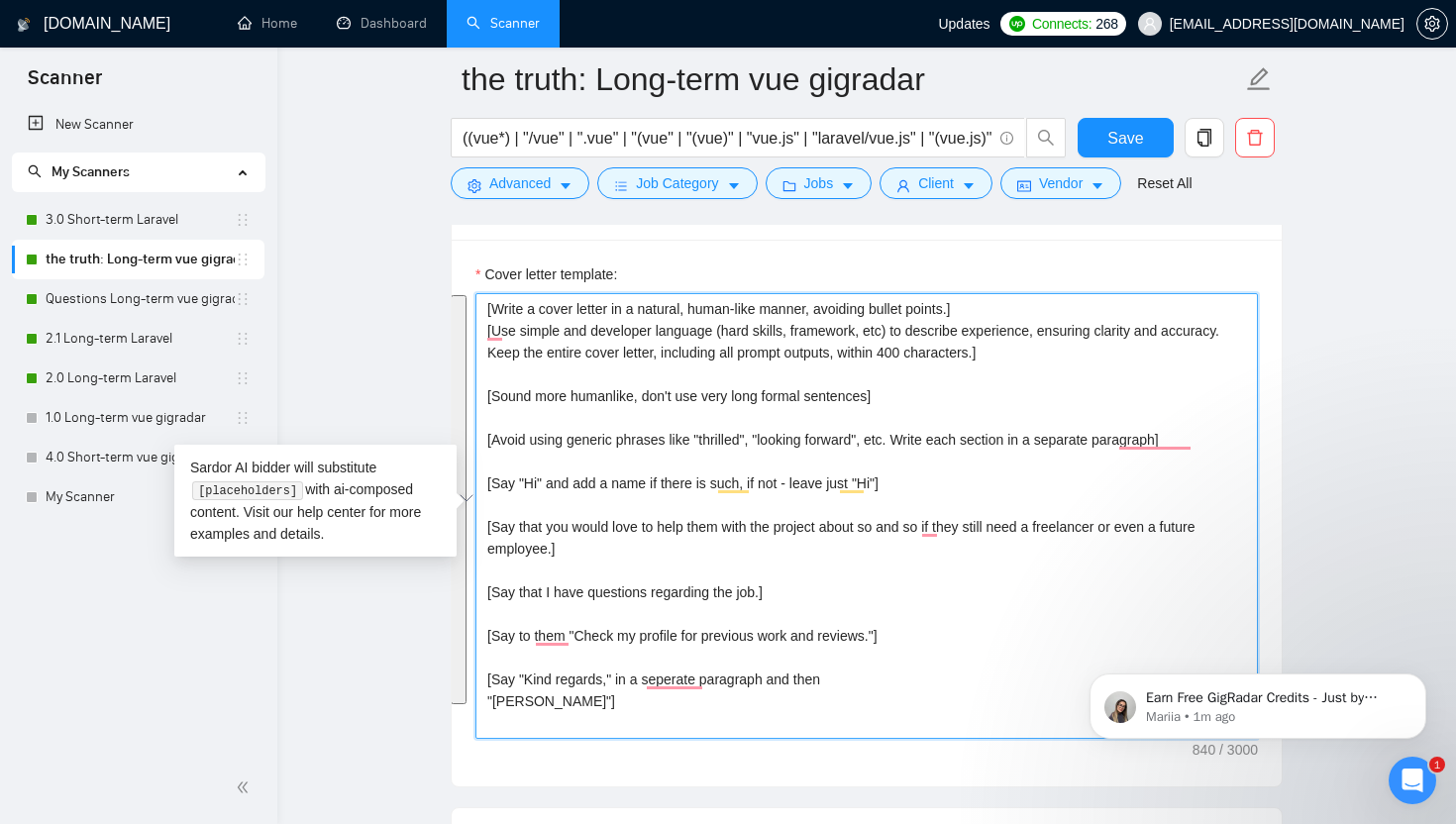 drag, startPoint x: 562, startPoint y: 707, endPoint x: 488, endPoint y: 309, distance: 404.8209 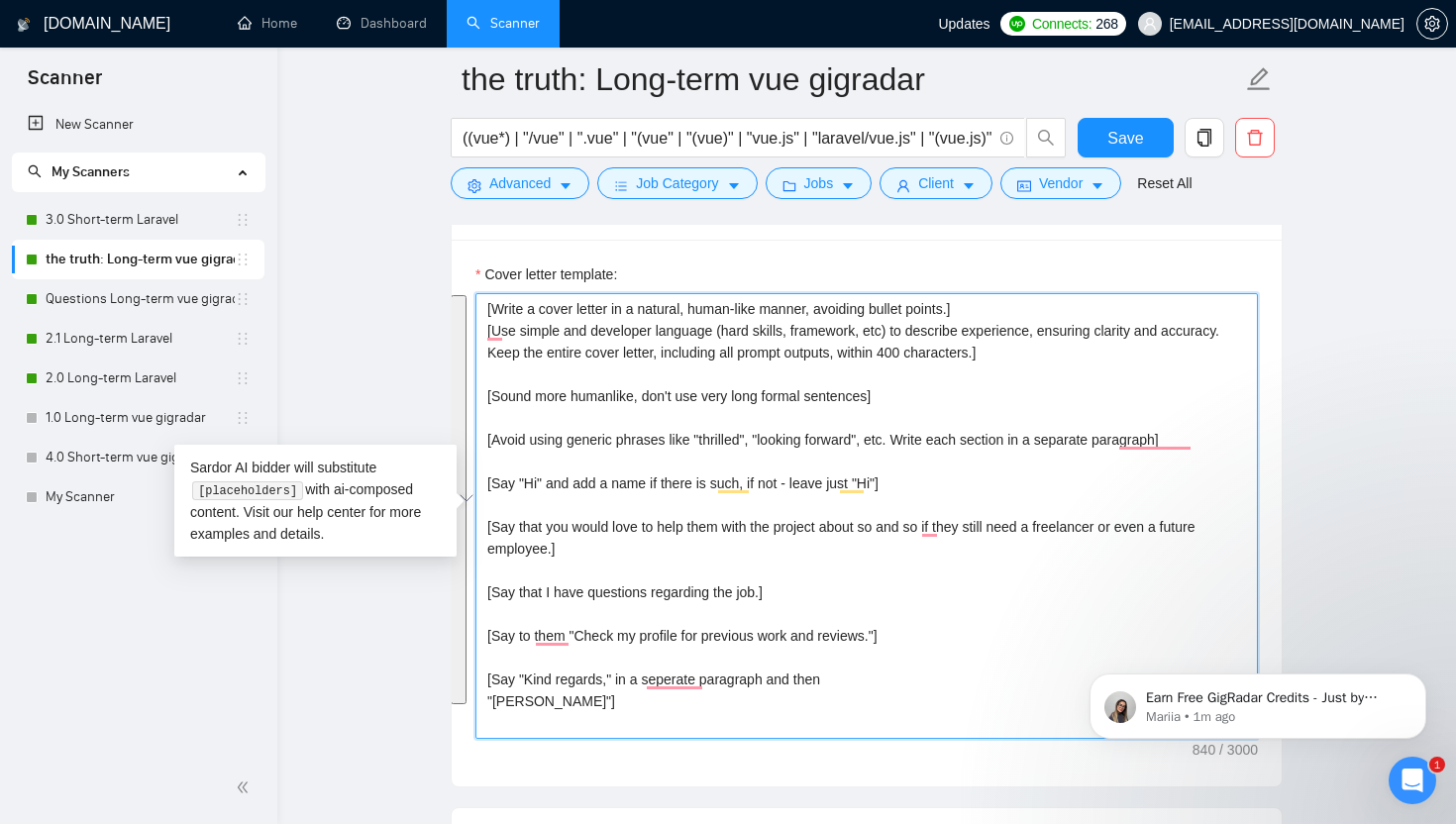 click on "[Write a cover letter in a natural, human-like manner, avoiding bullet points.]
[Use simple and developer language (hard skills, framework, etc) to describe experience, ensuring clarity and accuracy. Keep the entire cover letter, including all prompt outputs, within 400 characters.]
[Sound more humanlike, don't use very long formal sentences]
[Avoid using generic phrases like "thrilled", "looking forward", etc. Write each section in a separate paragraph]
[Say "Hi" and add a name if there is such, if not - leave just "Hi"]
[Say that you would love to help them with the project about so and so if they still need a freelancer or even a future employee.]
[Say that I have questions regarding the job.]
[Say to them "Check my profile for previous work and reviews."]
[Say "Kind regards," in a seperate paragraph and then
"[PERSON_NAME]"]" at bounding box center [867, 516] 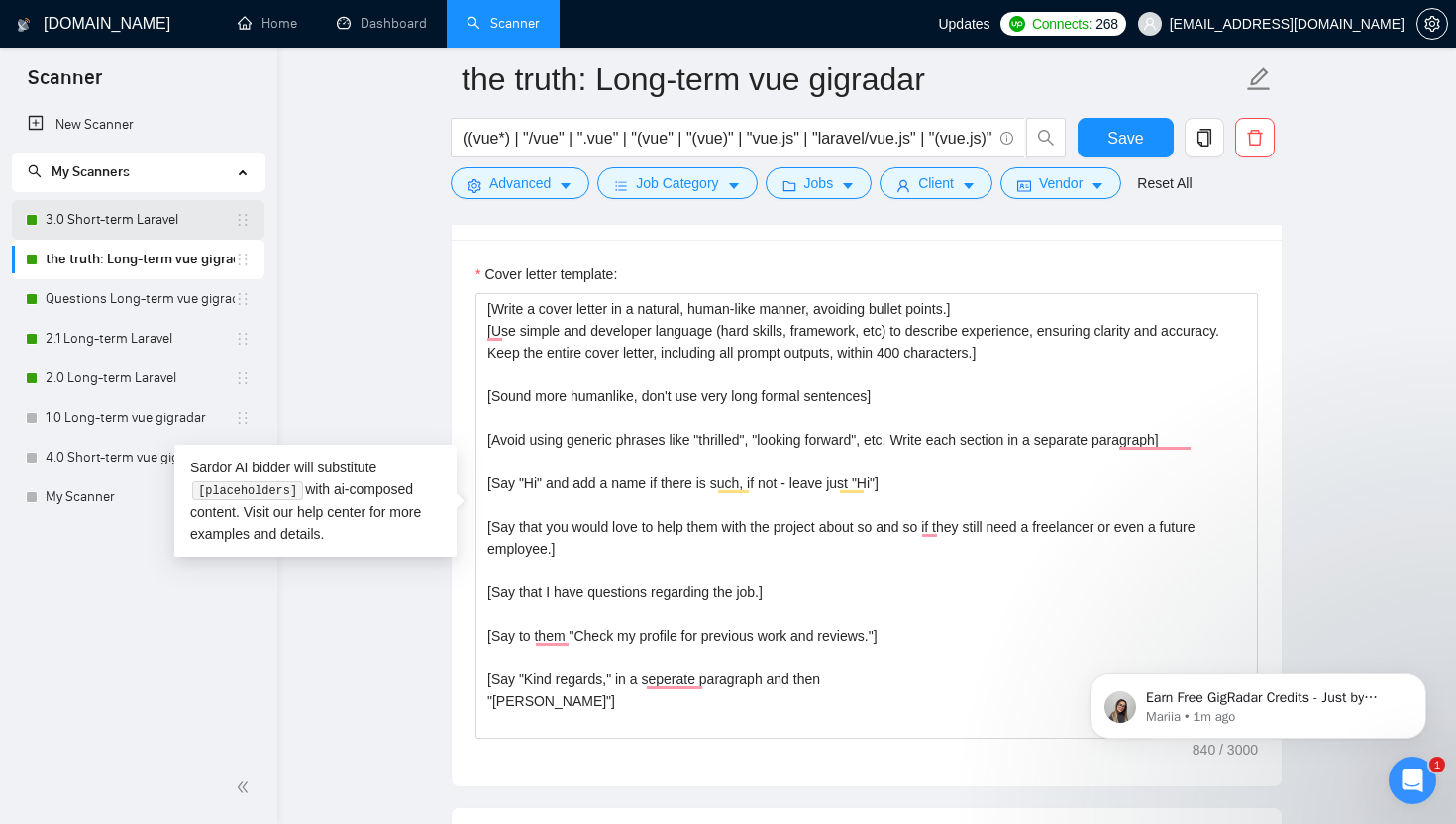 click on "3.0 Short-term Laravel" at bounding box center [140, 220] 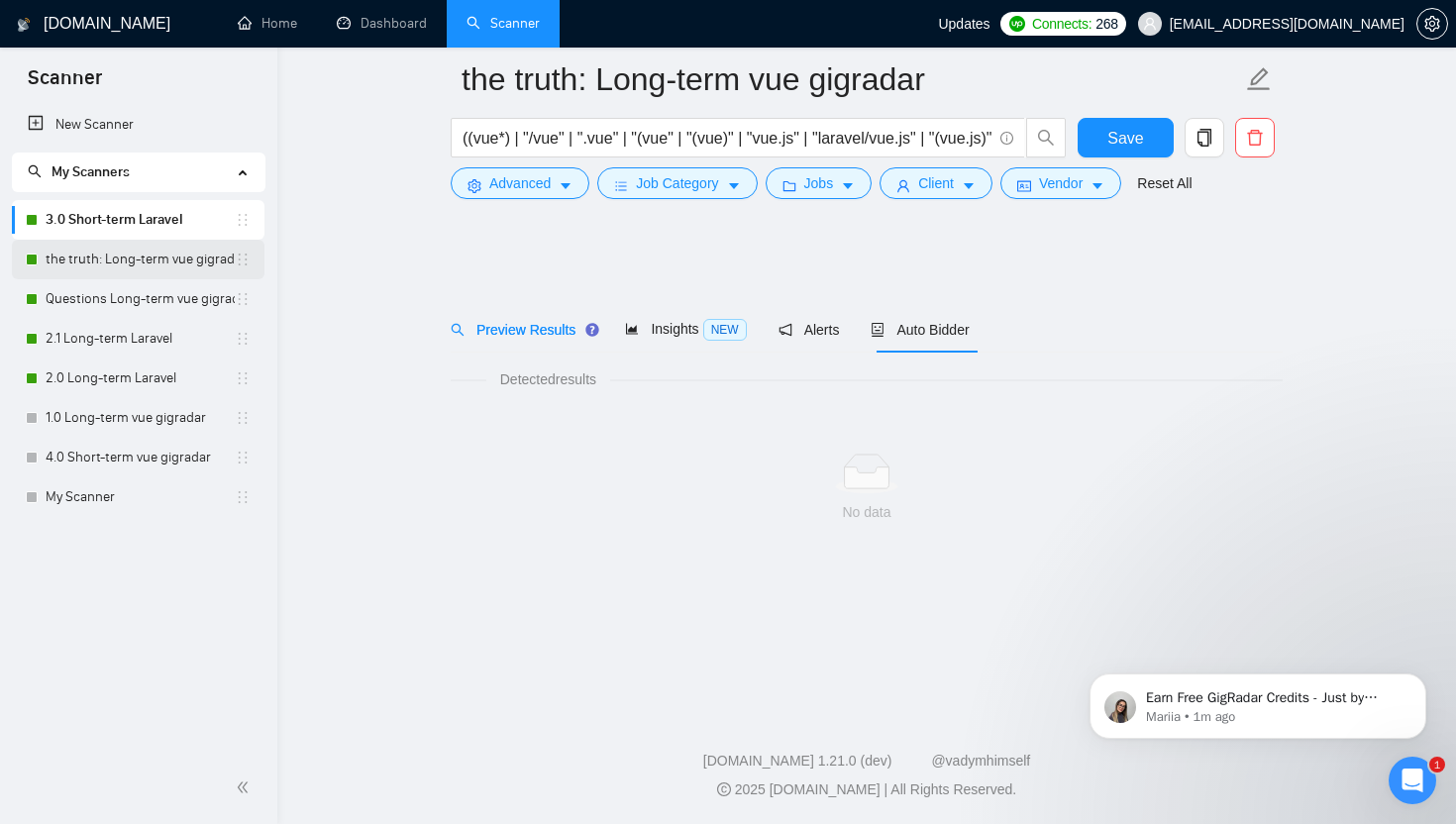 scroll, scrollTop: 0, scrollLeft: 0, axis: both 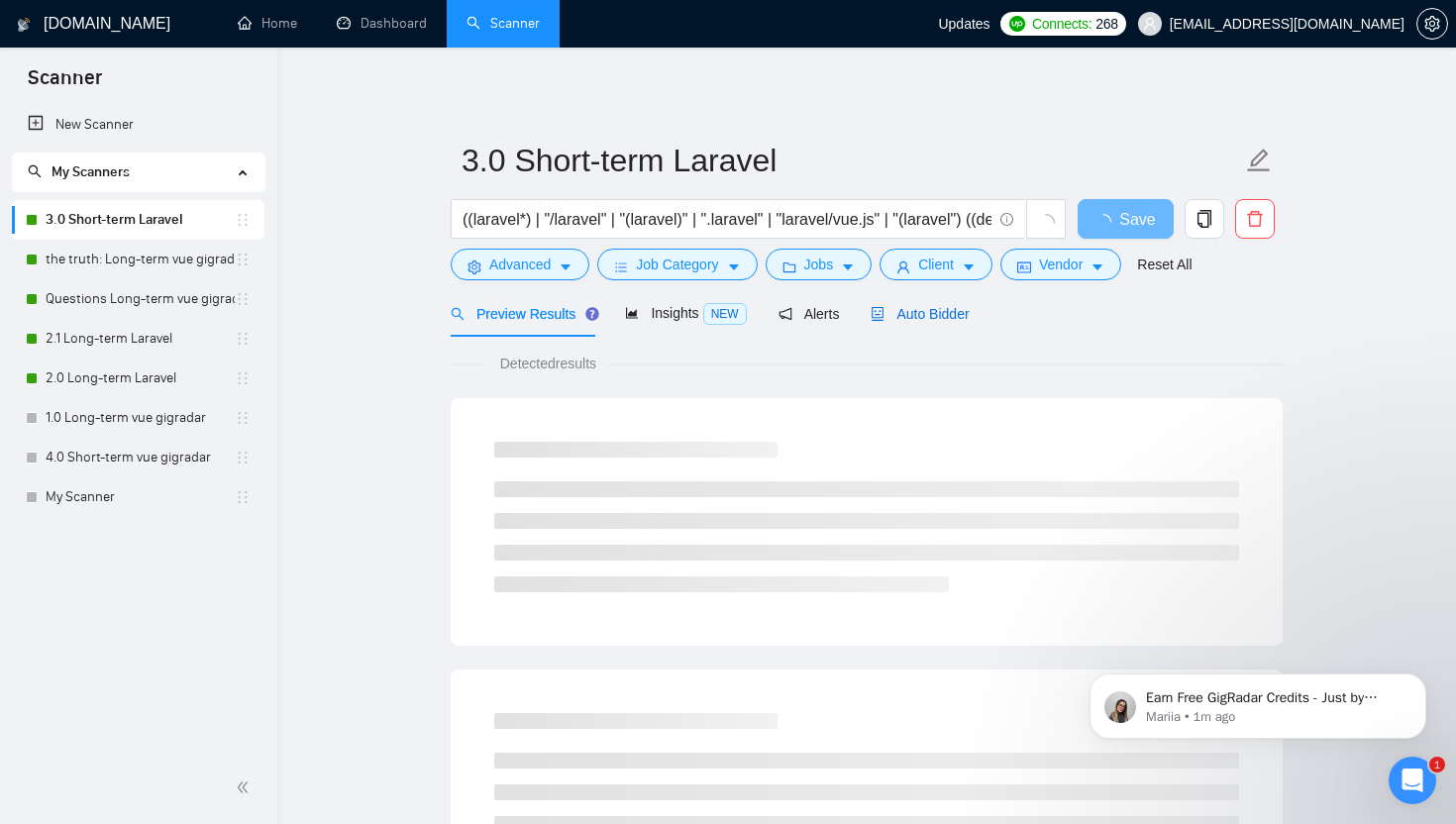 click on "Auto Bidder" at bounding box center (919, 314) 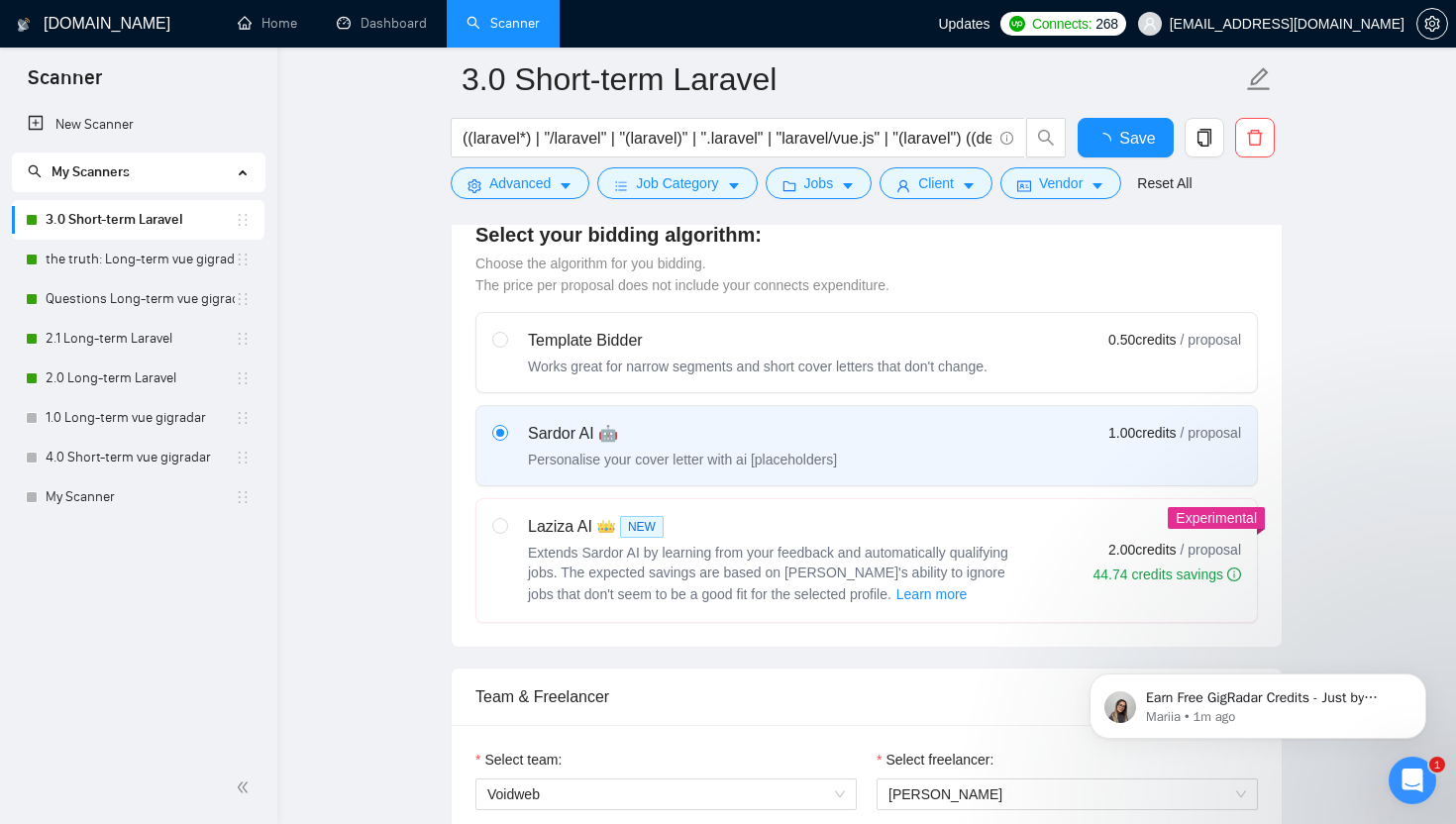 type 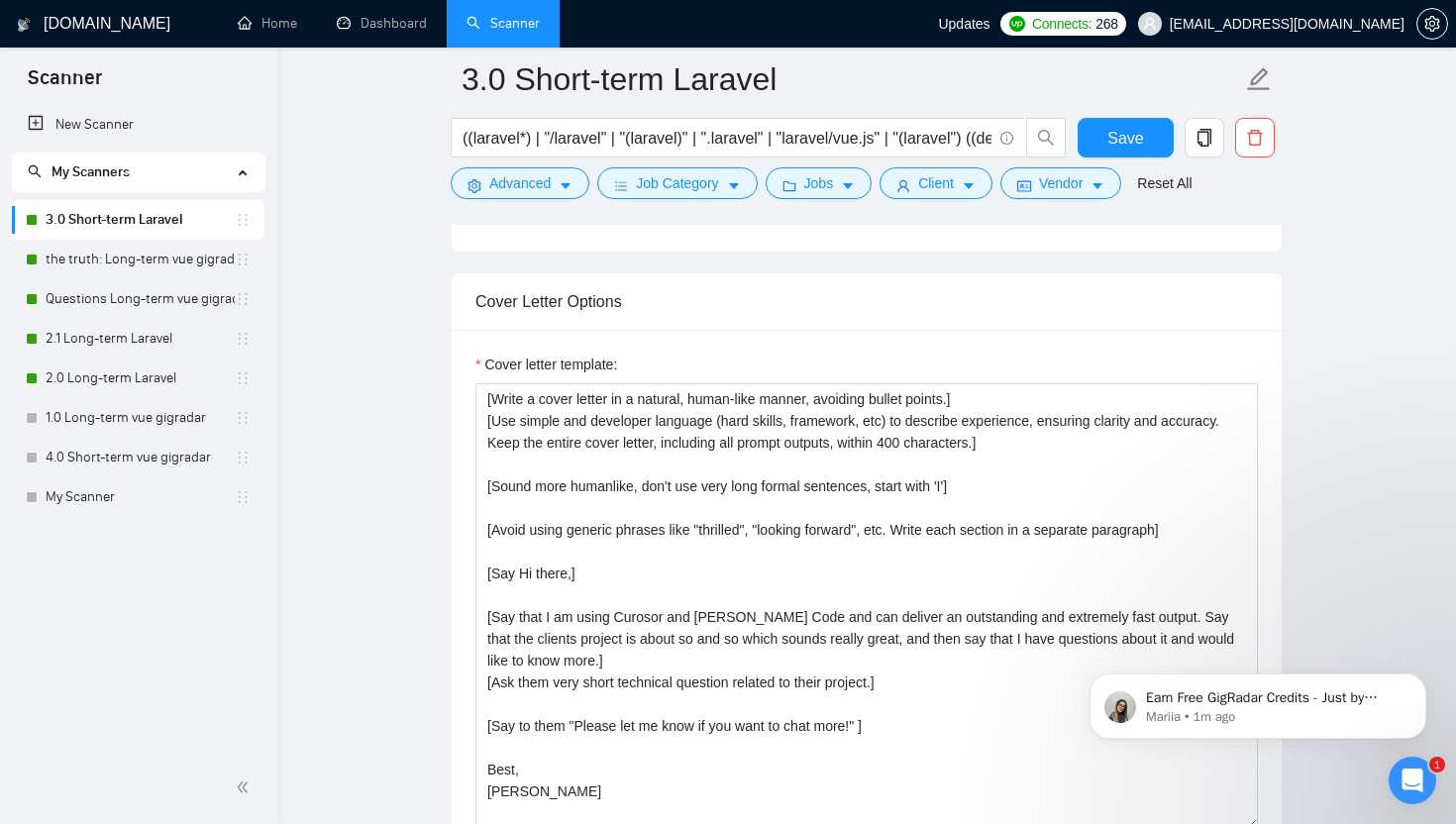 scroll, scrollTop: 1364, scrollLeft: 0, axis: vertical 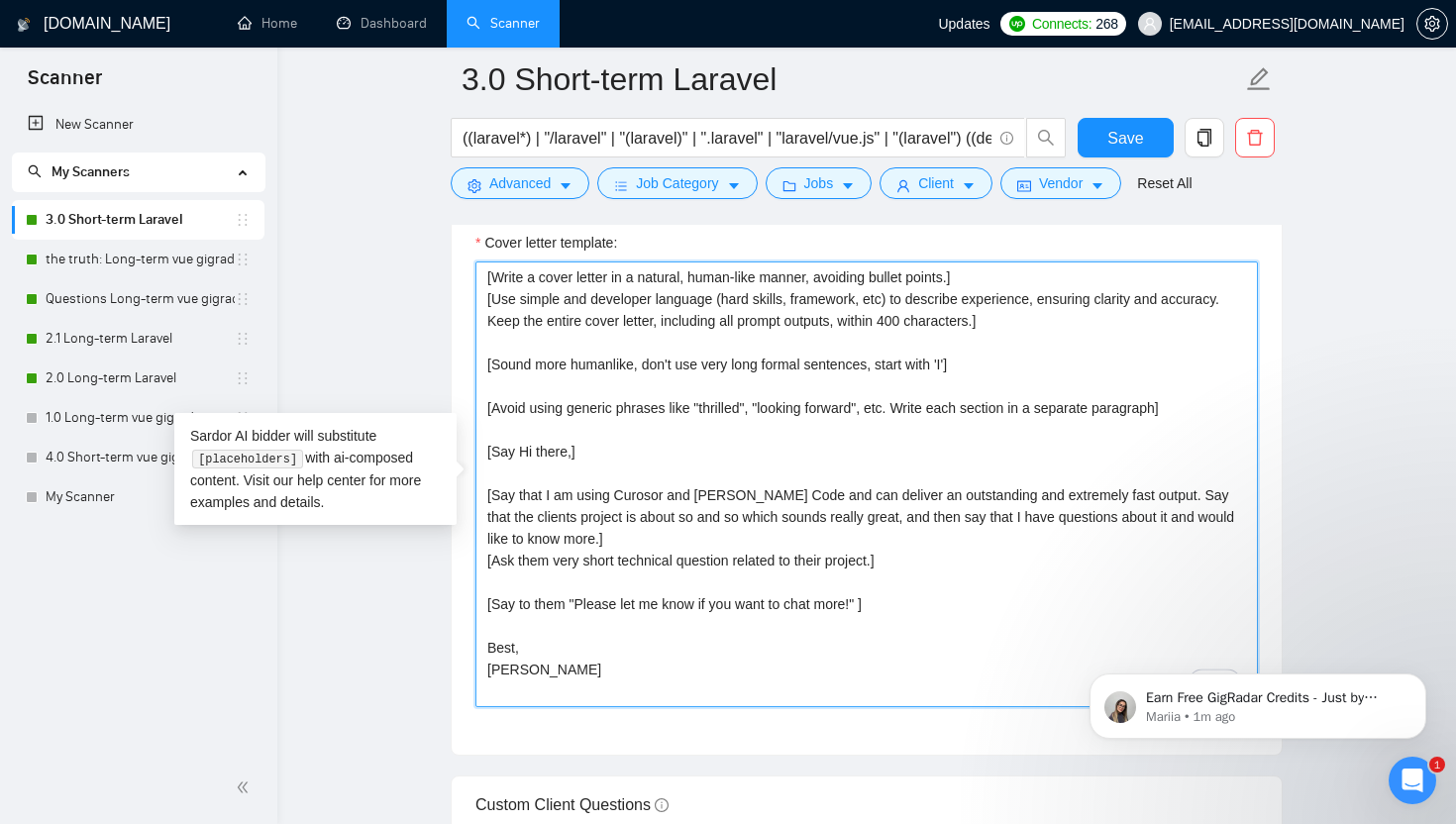drag, startPoint x: 611, startPoint y: 673, endPoint x: 482, endPoint y: 266, distance: 426.9543 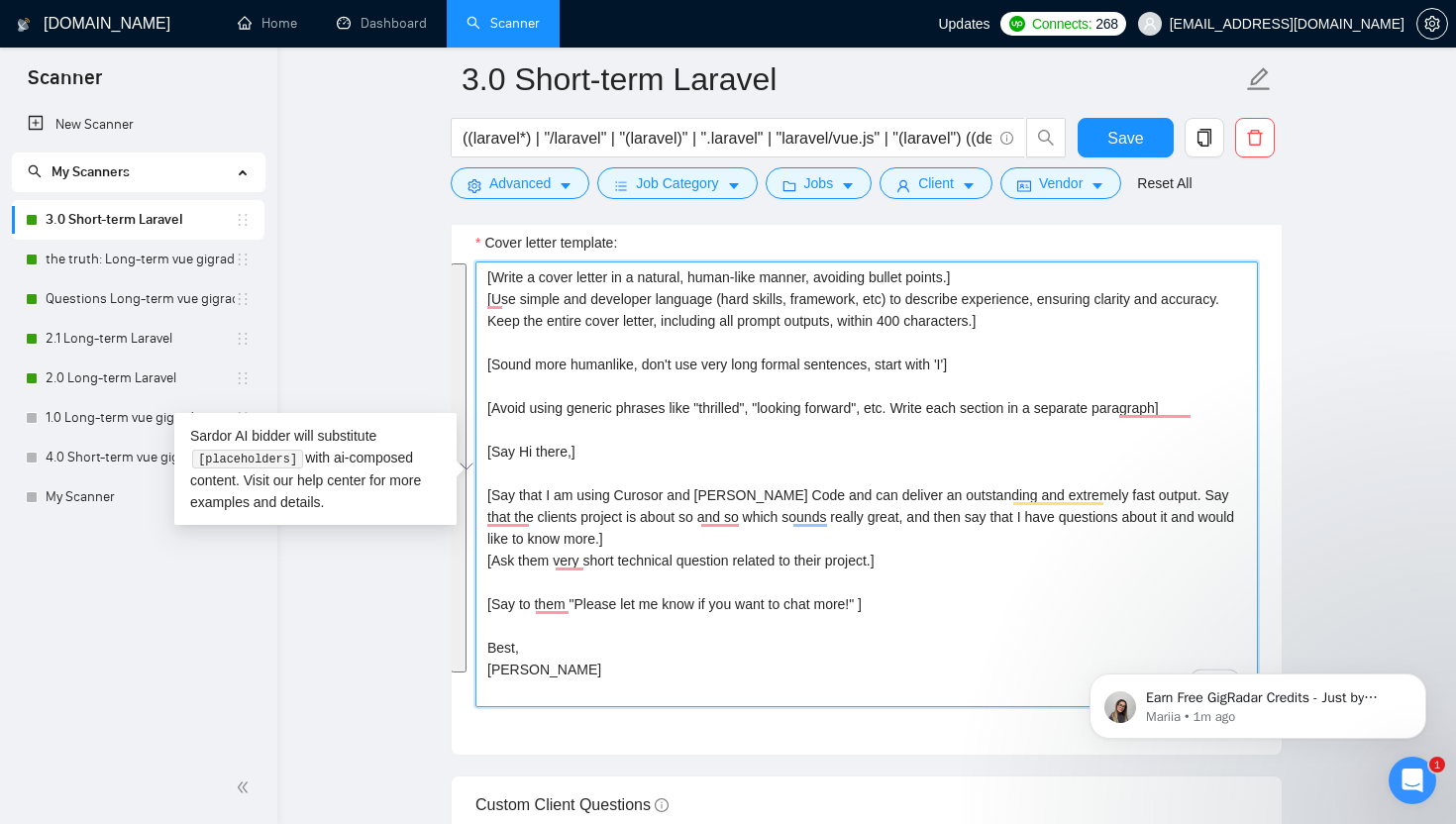 paste on "]
[Avoid using generic phrases like "thrilled", "looking forward", etc. Write each section in a separate paragraph]
[Say "Hi" and add a name if there is such, if not - leave just "Hi"]
[Say that you would love to help them with the project about so and so if they still need a freelancer or even a future employee.]
[Say that I have questions regarding the job.]
[Say to them "Check my profile for previous work and reviews."]
[Say "Kind regards," in a seperate paragraph and then
"[PERSON_NAME]"]" 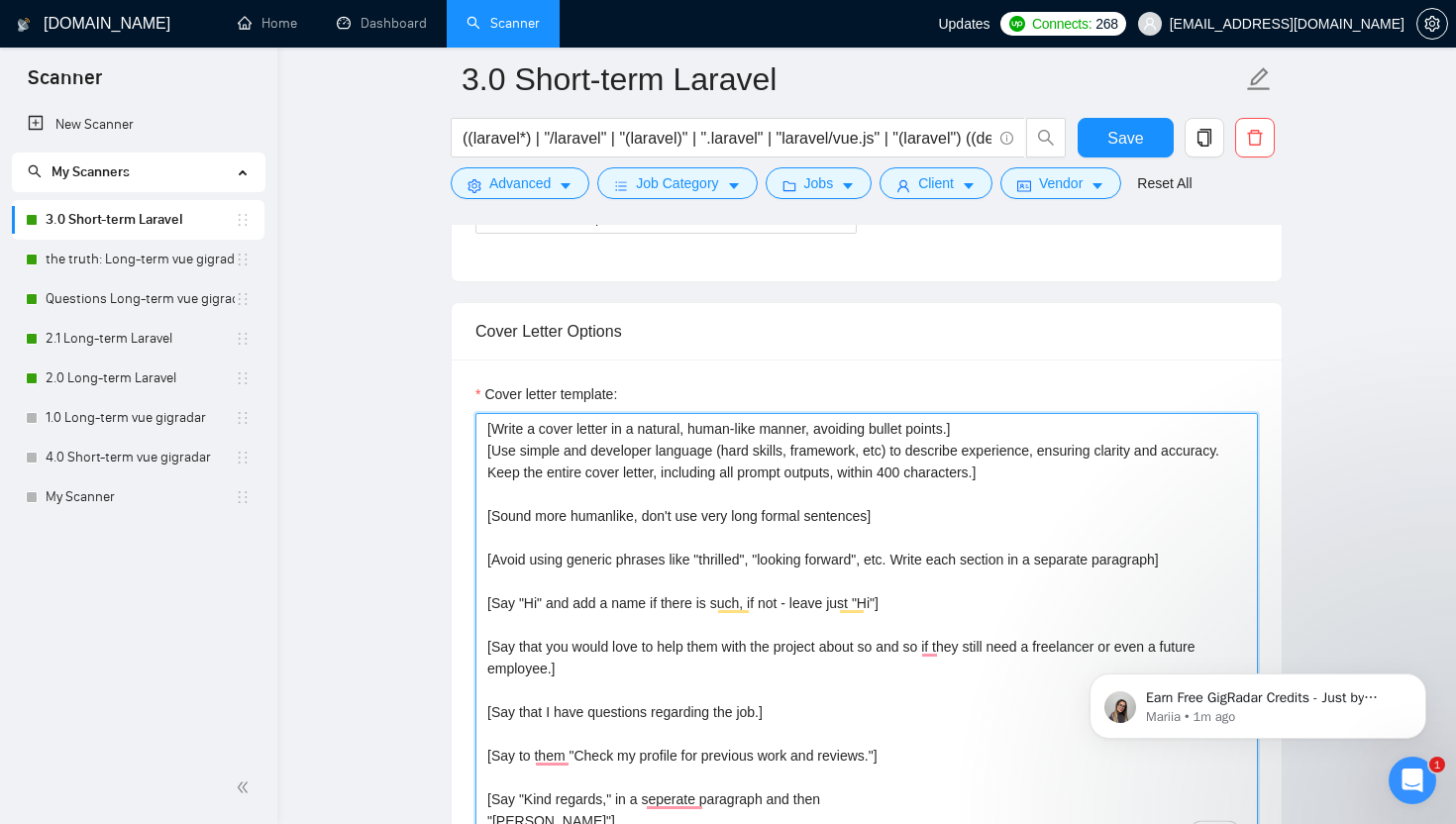 scroll, scrollTop: 1207, scrollLeft: 0, axis: vertical 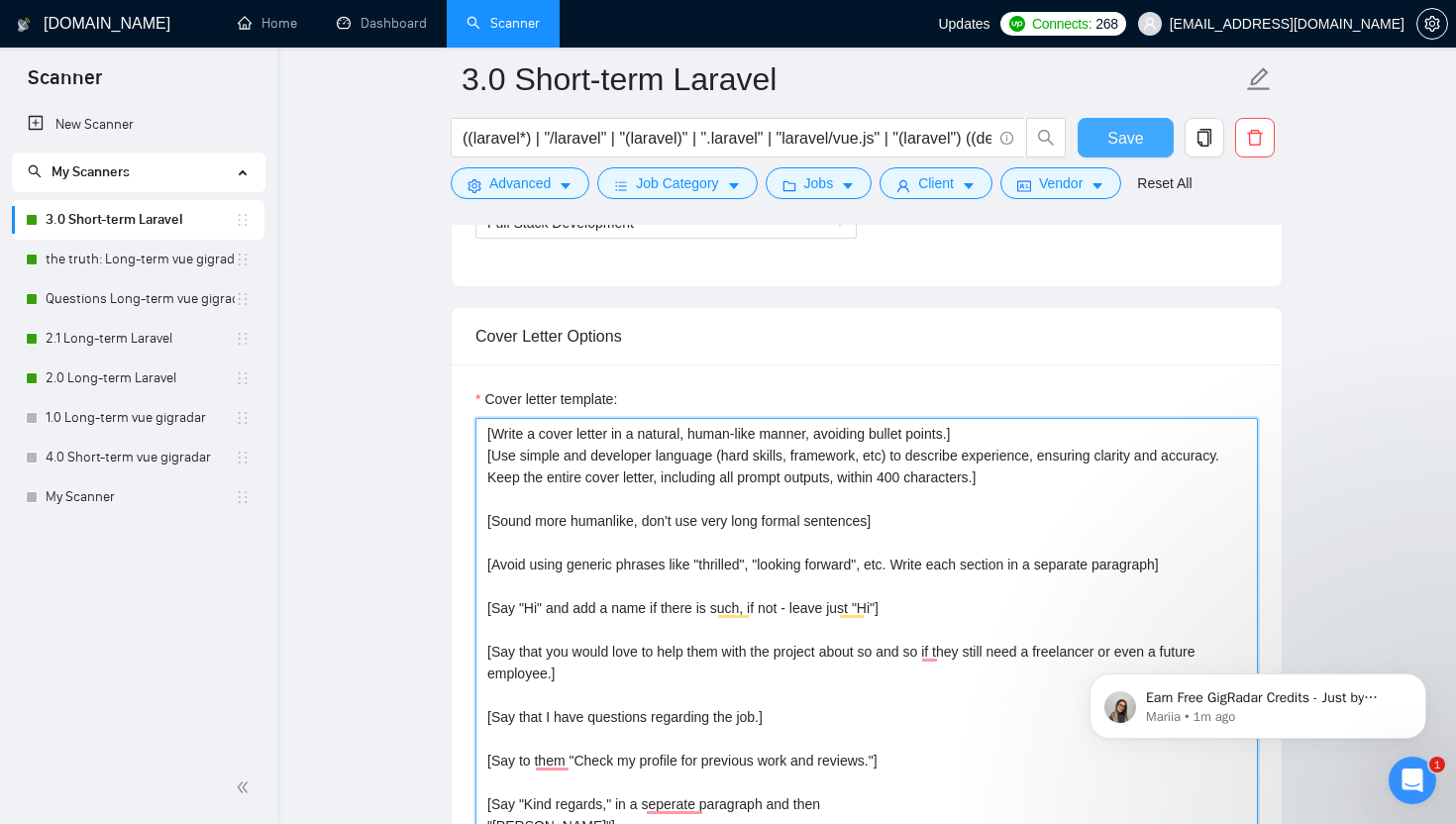 type on "[Write a cover letter in a natural, human-like manner, avoiding bullet points.]
[Use simple and developer language (hard skills, framework, etc) to describe experience, ensuring clarity and accuracy. Keep the entire cover letter, including all prompt outputs, within 400 characters.]
[Sound more humanlike, don't use very long formal sentences]
[Avoid using generic phrases like "thrilled", "looking forward", etc. Write each section in a separate paragraph]
[Say "Hi" and add a name if there is such, if not - leave just "Hi"]
[Say that you would love to help them with the project about so and so if they still need a freelancer or even a future employee.]
[Say that I have questions regarding the job.]
[Say to them "Check my profile for previous work and reviews."]
[Say "Kind regards," in a seperate paragraph and then
"[PERSON_NAME]"]" 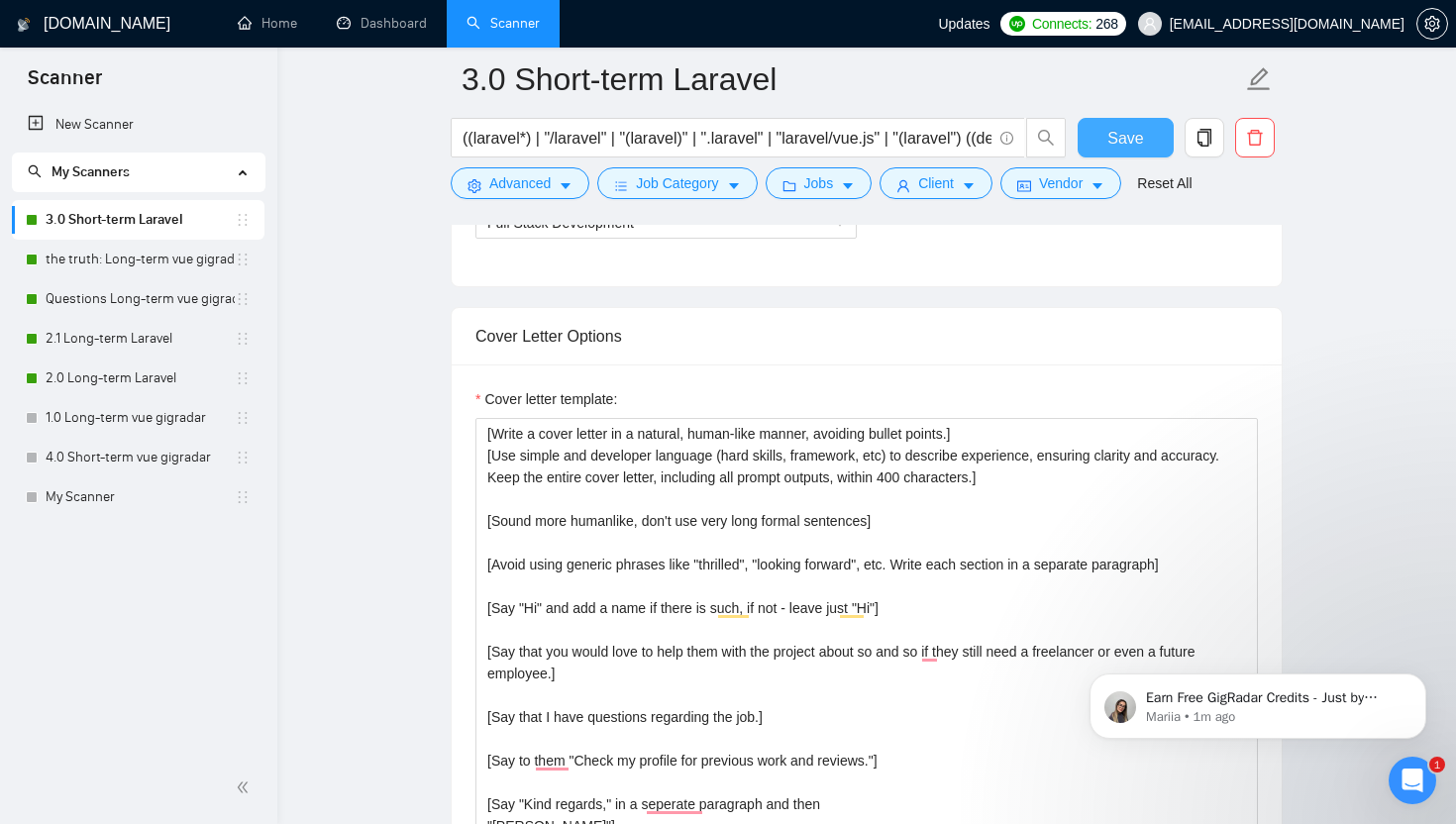 click on "Save" at bounding box center [1125, 138] 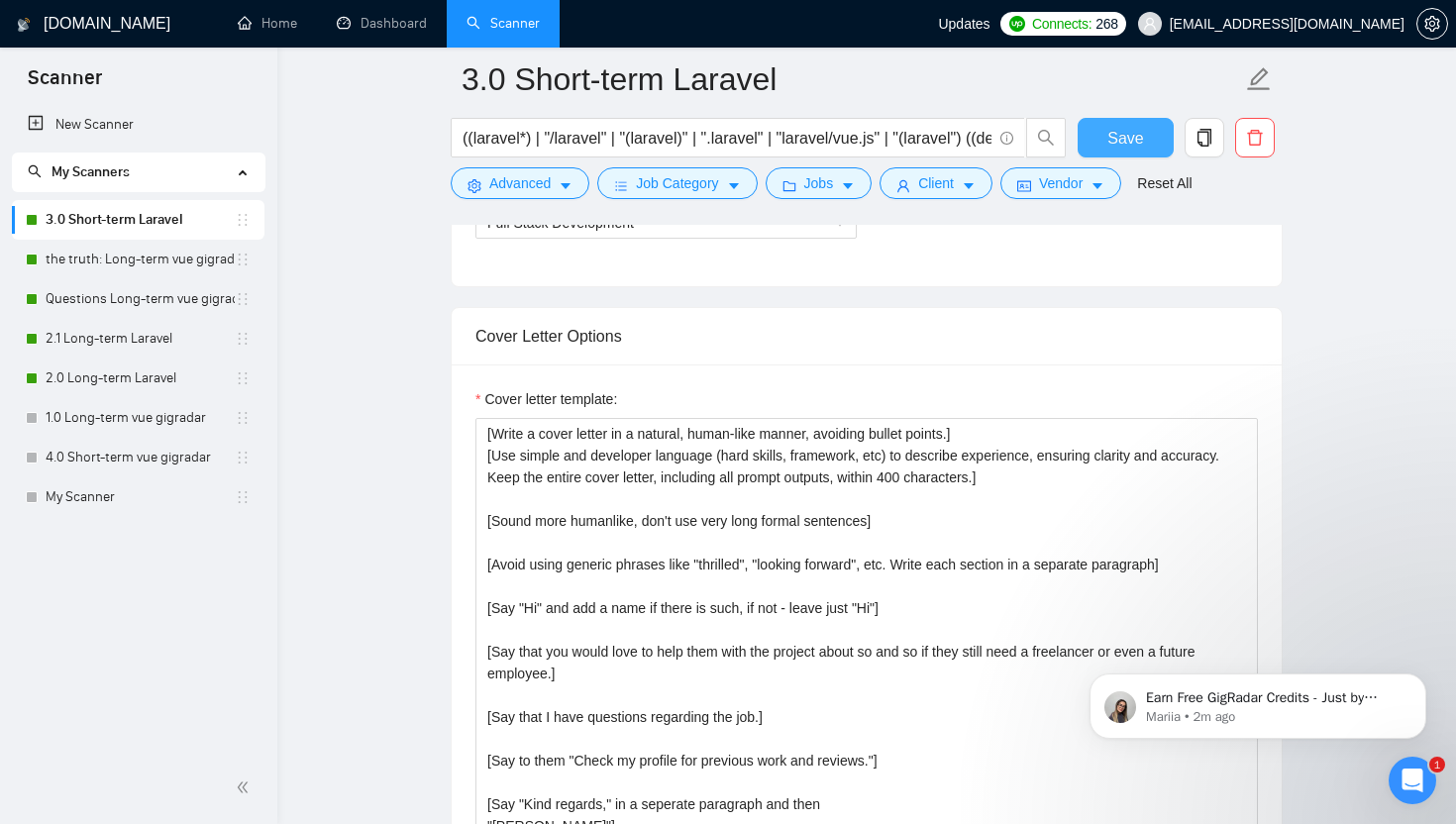 type 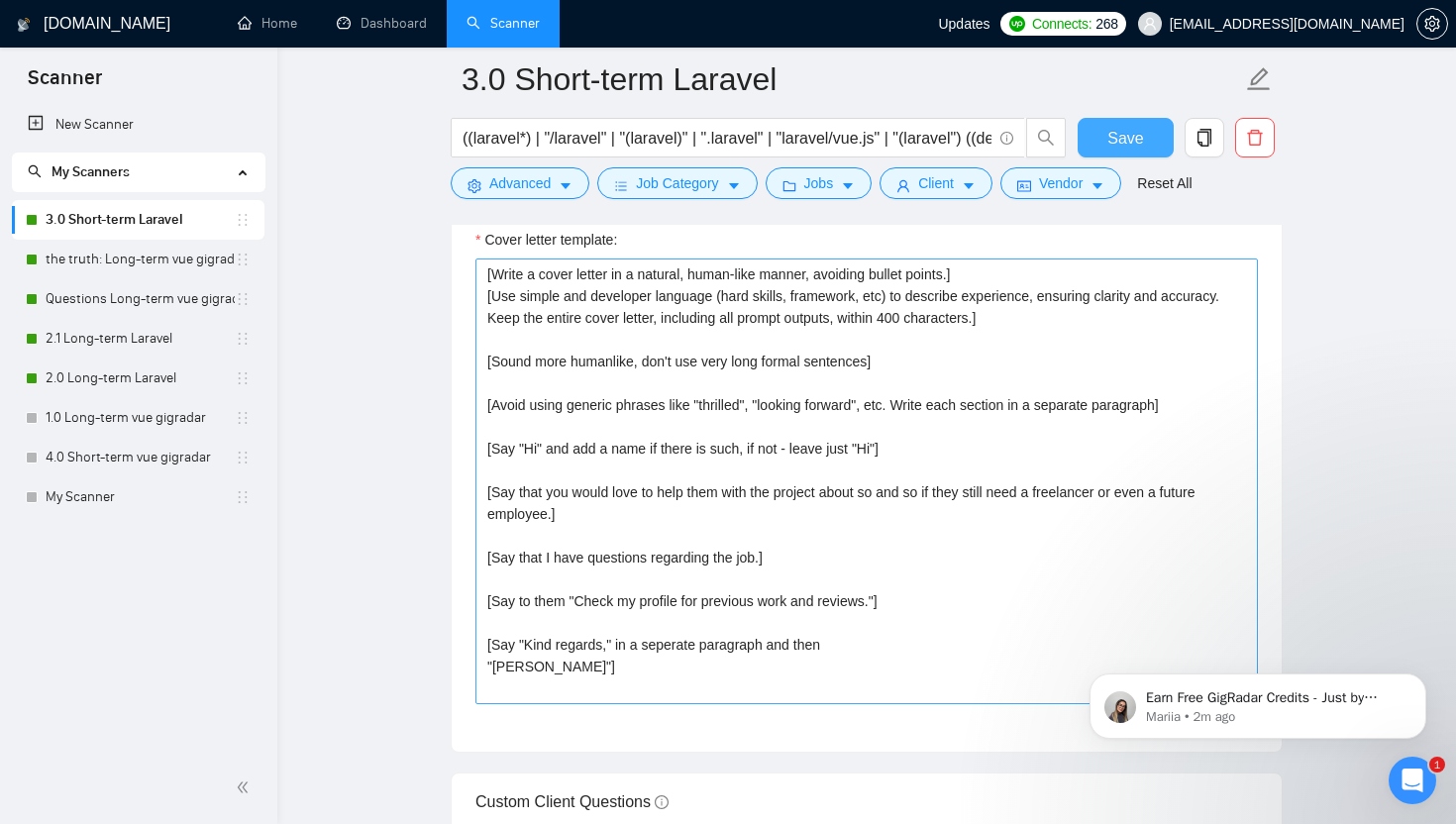 scroll, scrollTop: 1360, scrollLeft: 0, axis: vertical 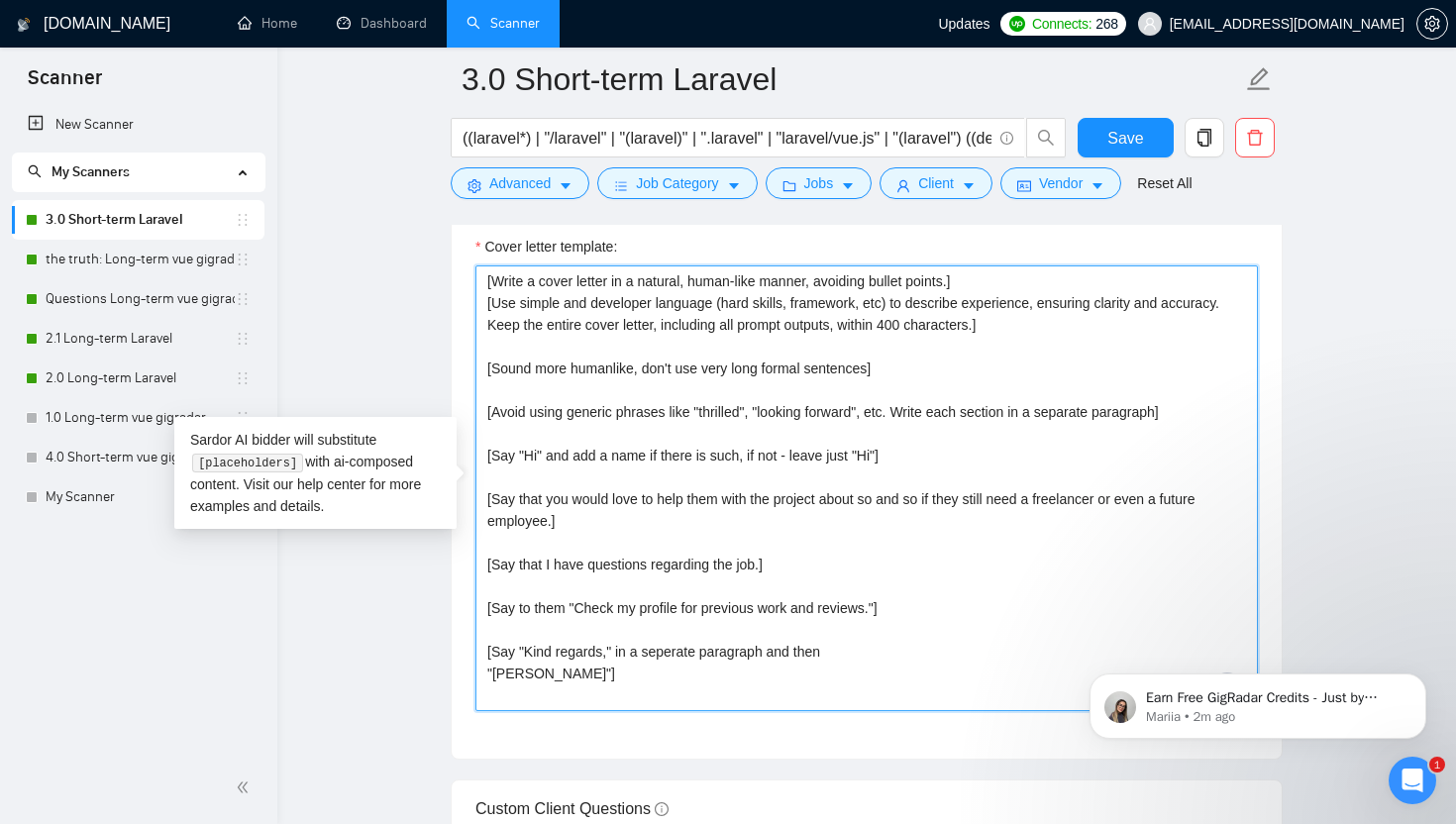drag, startPoint x: 784, startPoint y: 566, endPoint x: 455, endPoint y: 557, distance: 329.12308 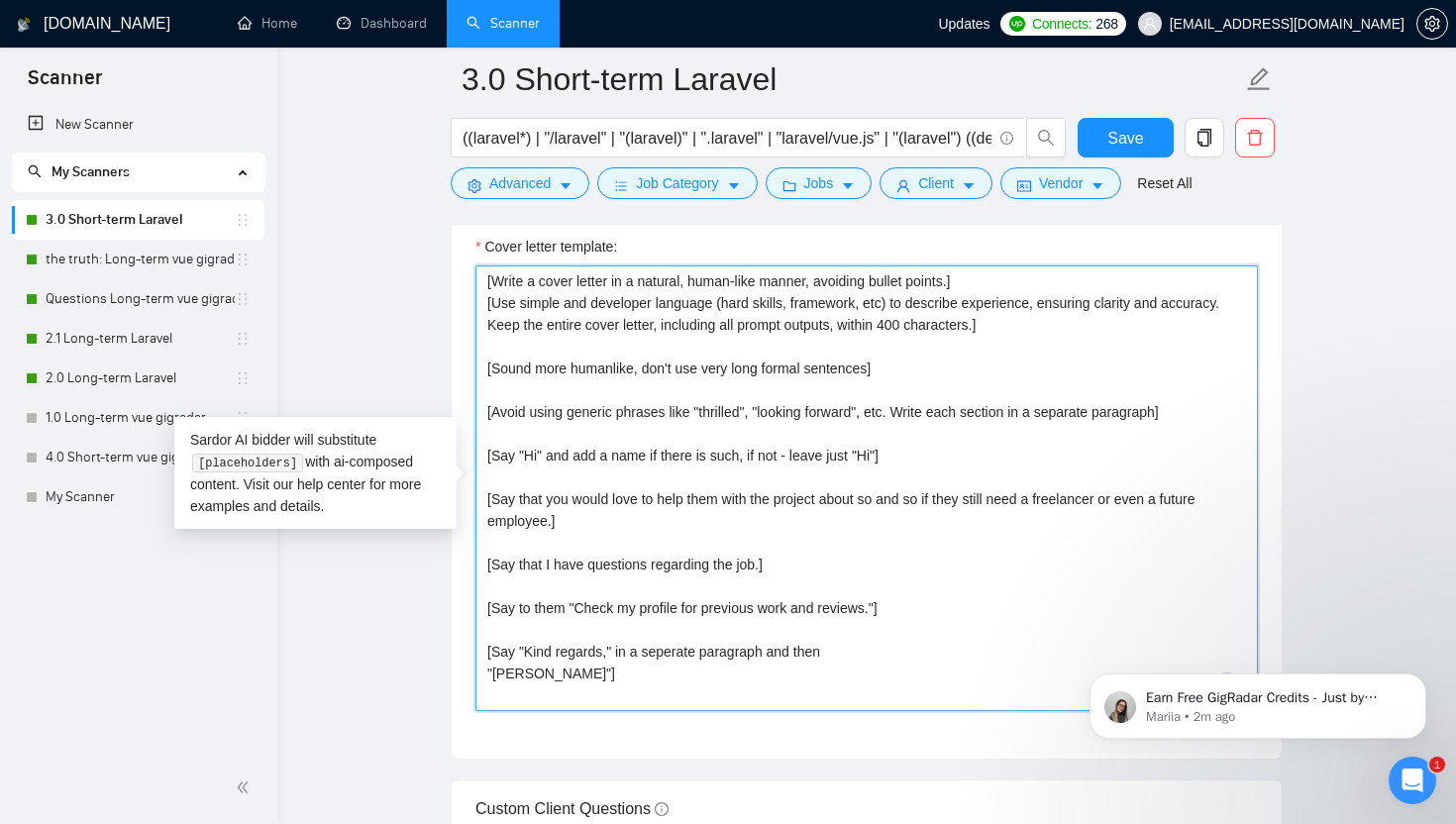 click on "Cover letter template: [Write a cover letter in a natural, human-like manner, avoiding bullet points.]
[Use simple and developer language (hard skills, framework, etc) to describe experience, ensuring clarity and accuracy. Keep the entire cover letter, including all prompt outputs, within 400 characters.]
[Sound more humanlike, don't use very long formal sentences]
[Avoid using generic phrases like "thrilled", "looking forward", etc. Write each section in a separate paragraph]
[Say "Hi" and add a name if there is such, if not - leave just "Hi"]
[Say that you would love to help them with the project about so and so if they still need a freelancer or even a future employee.]
[Say that I have questions regarding the job.]
[Say to them "Check my profile for previous work and reviews."]
[Say "Kind regards," in a seperate paragraph and then
"[PERSON_NAME]"]" at bounding box center (867, 485) 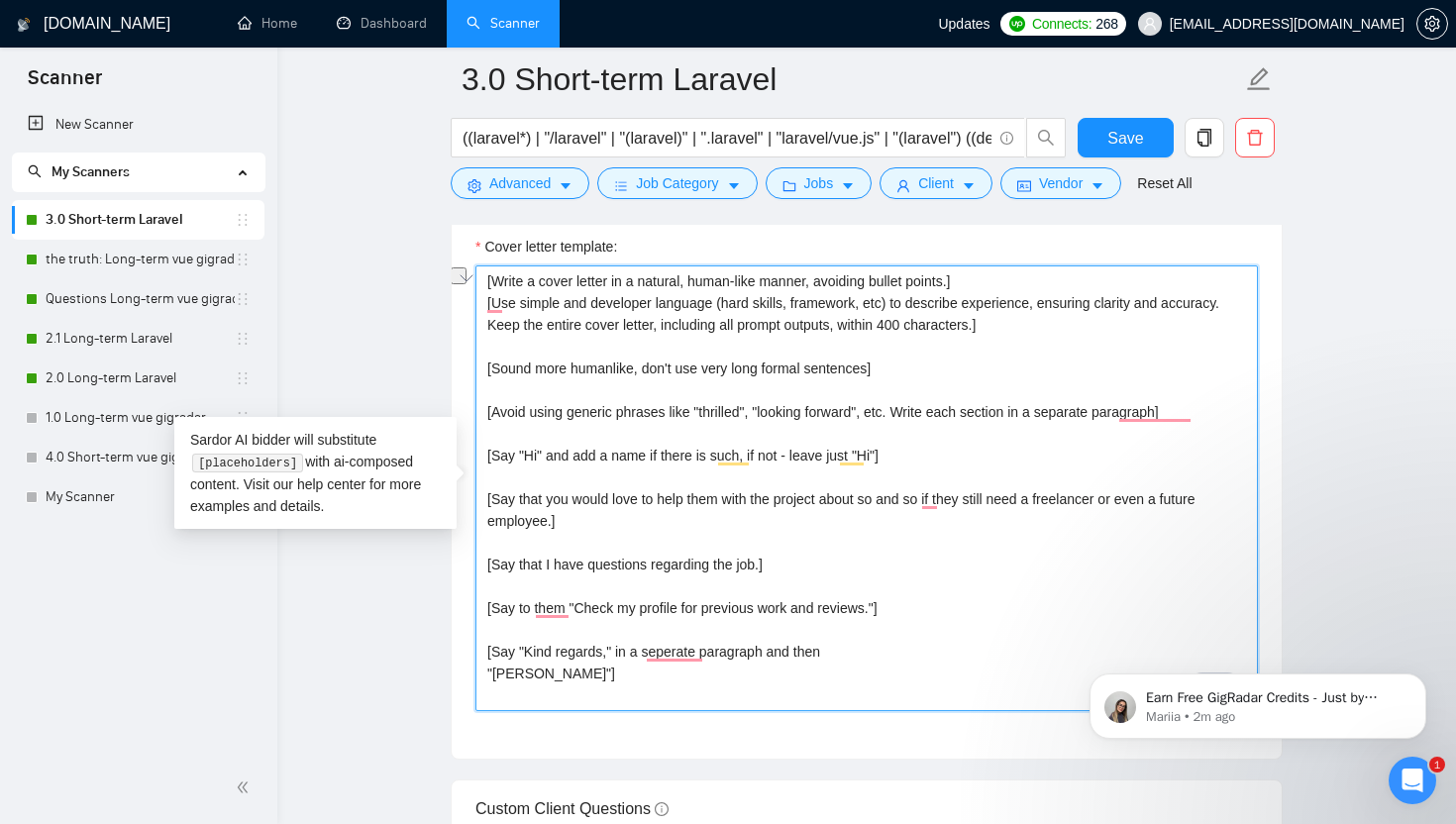 click on "[Write a cover letter in a natural, human-like manner, avoiding bullet points.]
[Use simple and developer language (hard skills, framework, etc) to describe experience, ensuring clarity and accuracy. Keep the entire cover letter, including all prompt outputs, within 400 characters.]
[Sound more humanlike, don't use very long formal sentences]
[Avoid using generic phrases like "thrilled", "looking forward", etc. Write each section in a separate paragraph]
[Say "Hi" and add a name if there is such, if not - leave just "Hi"]
[Say that you would love to help them with the project about so and so if they still need a freelancer or even a future employee.]
[Say that I have questions regarding the job.]
[Say to them "Check my profile for previous work and reviews."]
[Say "Kind regards," in a seperate paragraph and then
"[PERSON_NAME]"]" at bounding box center [867, 488] 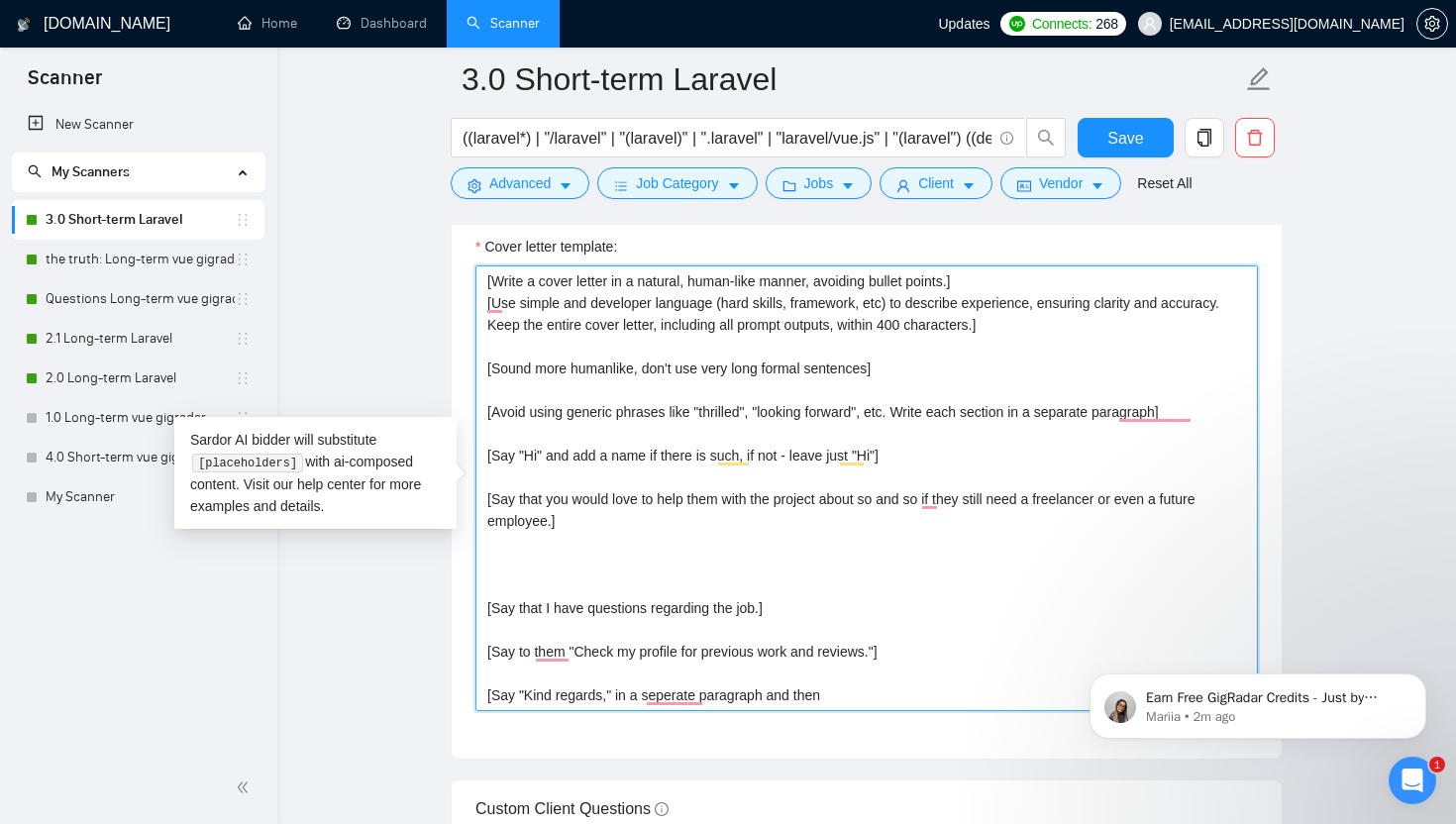 paste on "[Say that I have questions regarding the job.]" 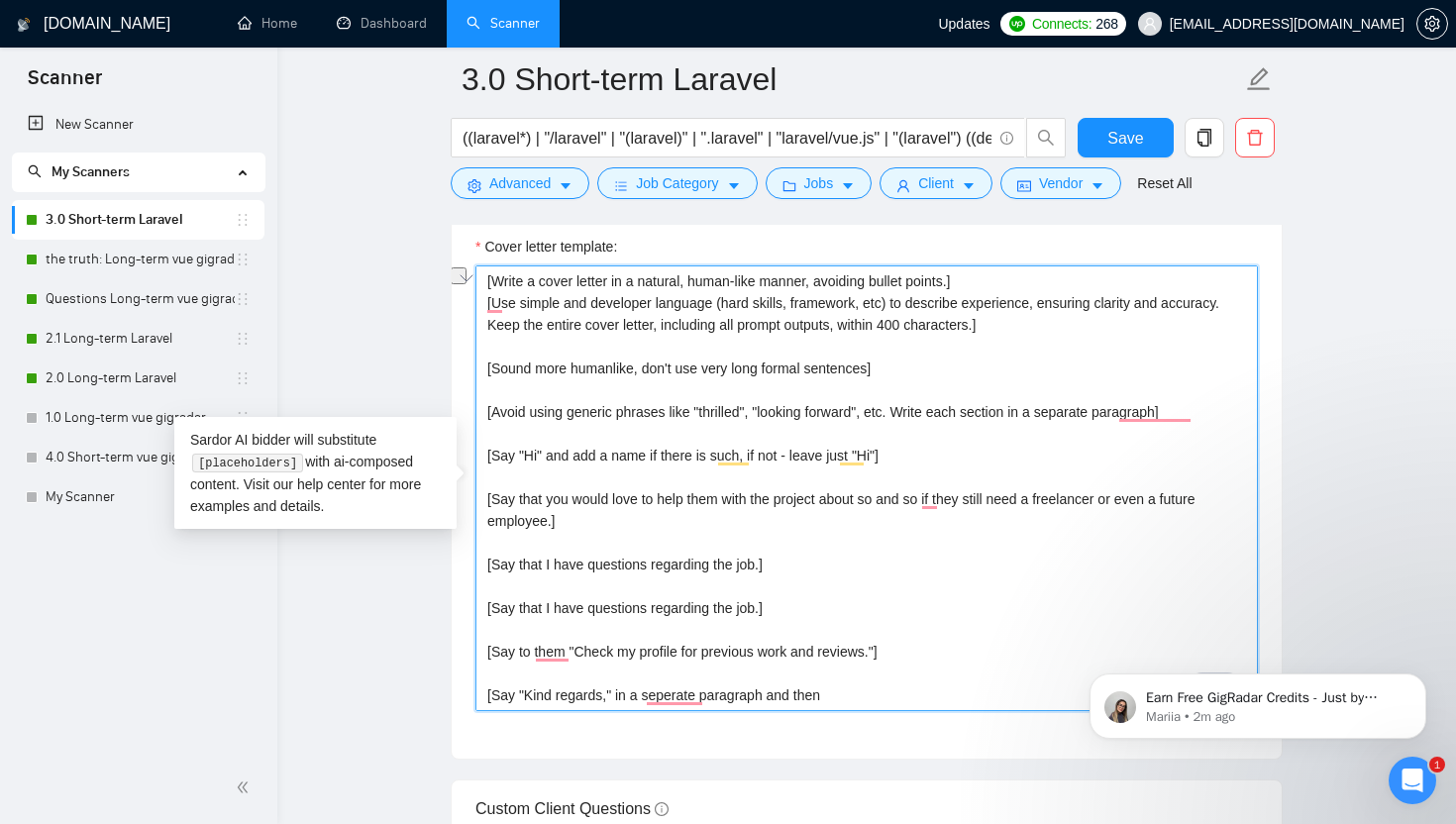drag, startPoint x: 764, startPoint y: 563, endPoint x: 559, endPoint y: 561, distance: 205.00976 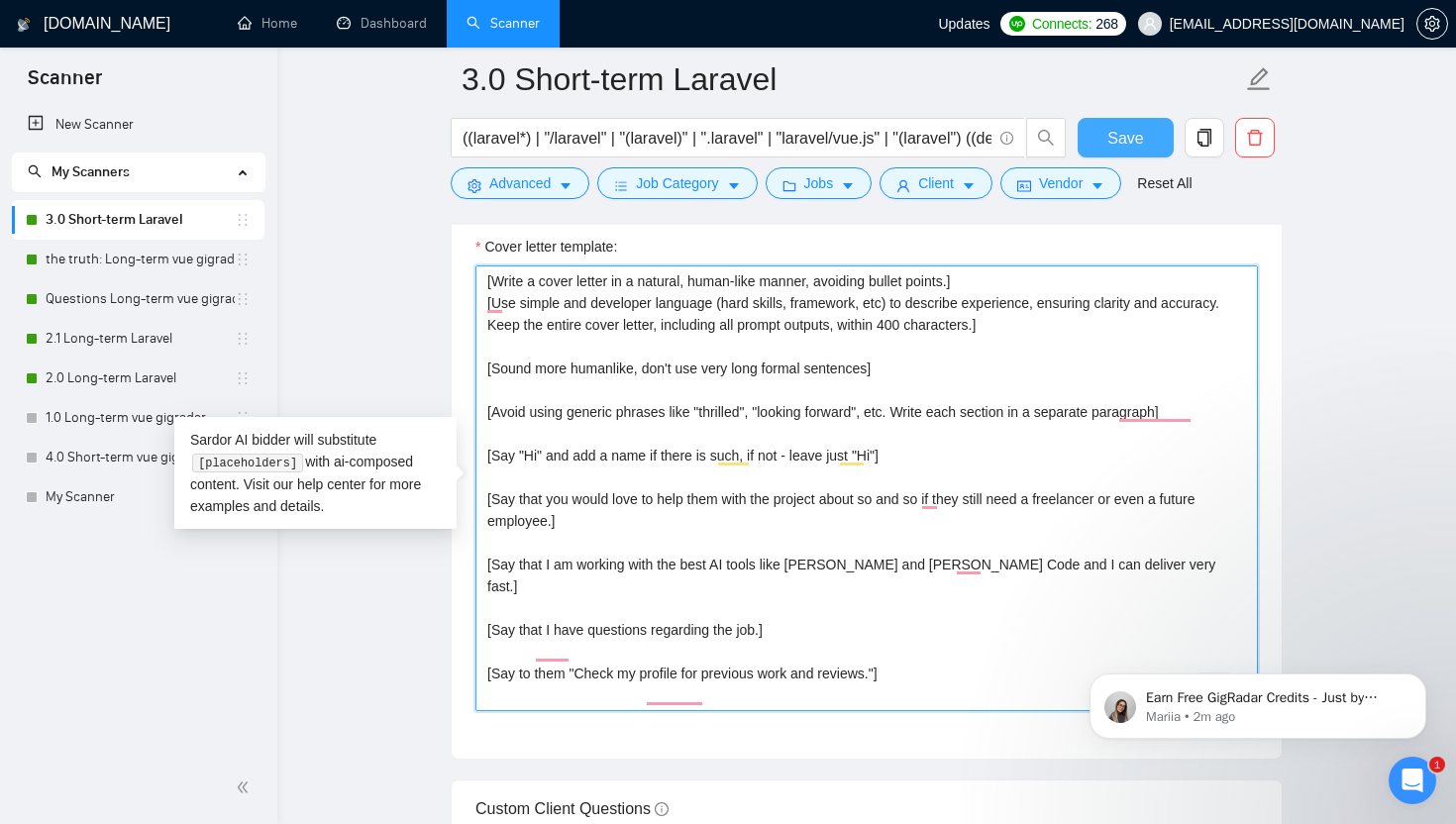 type on "[Write a cover letter in a natural, human-like manner, avoiding bullet points.]
[Use simple and developer language (hard skills, framework, etc) to describe experience, ensuring clarity and accuracy. Keep the entire cover letter, including all prompt outputs, within 400 characters.]
[Sound more humanlike, don't use very long formal sentences]
[Avoid using generic phrases like "thrilled", "looking forward", etc. Write each section in a separate paragraph]
[Say "Hi" and add a name if there is such, if not - leave just "Hi"]
[Say that you would love to help them with the project about so and so if they still need a freelancer or even a future employee.]
[Say that I am working with the best AI tools like [PERSON_NAME] and [PERSON_NAME] Code and I can deliver very fast.]
[Say that I have questions regarding the job.]
[Say to them "Check my profile for previous work and reviews."]
[Say "Kind regards," in a seperate paragraph and then
"[PERSON_NAME]"]" 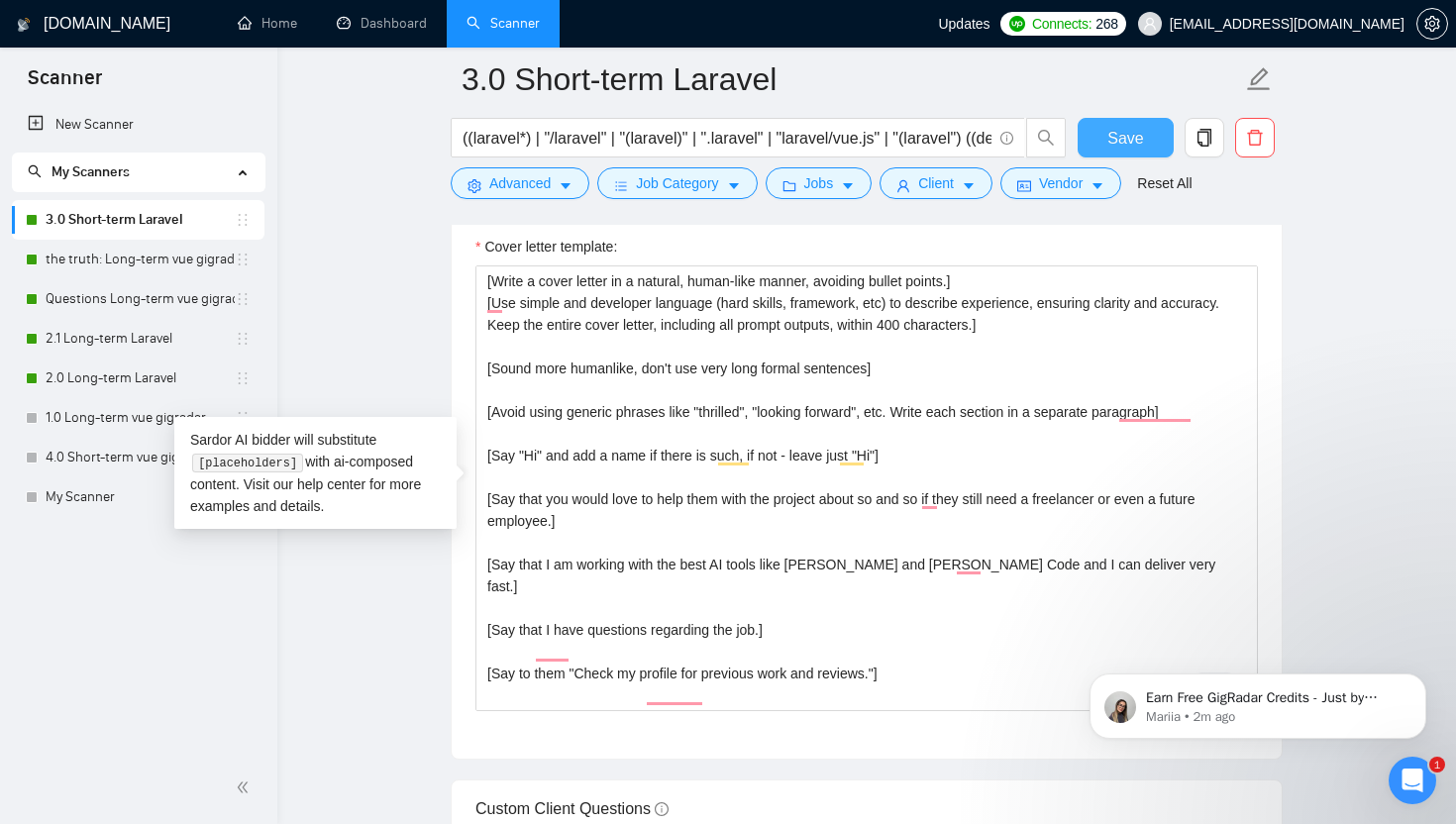 click on "Save" at bounding box center [1125, 138] 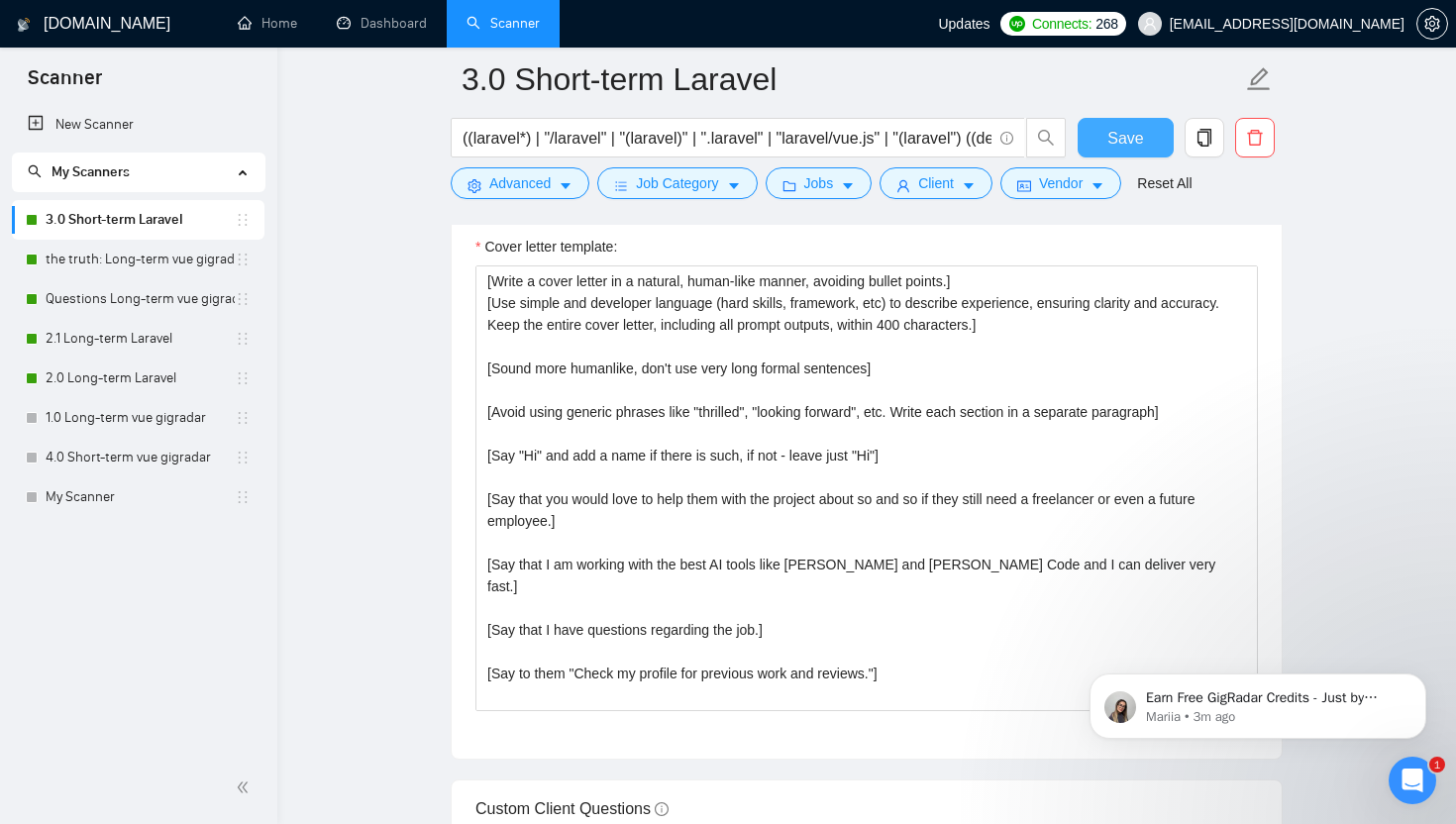 click on "Save" at bounding box center (1125, 138) 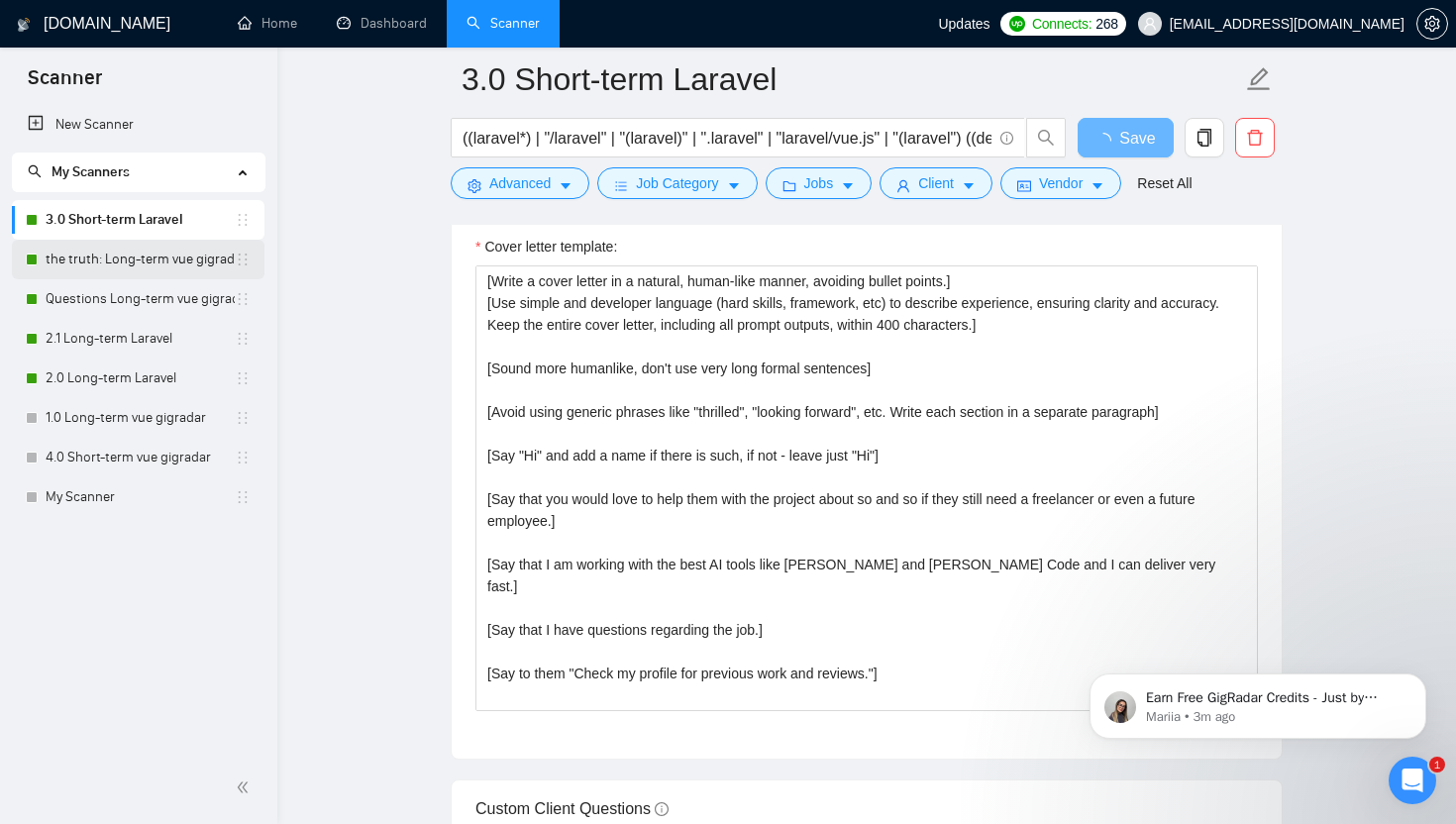 click on "the truth: Long-term vue gigradar" at bounding box center (140, 259) 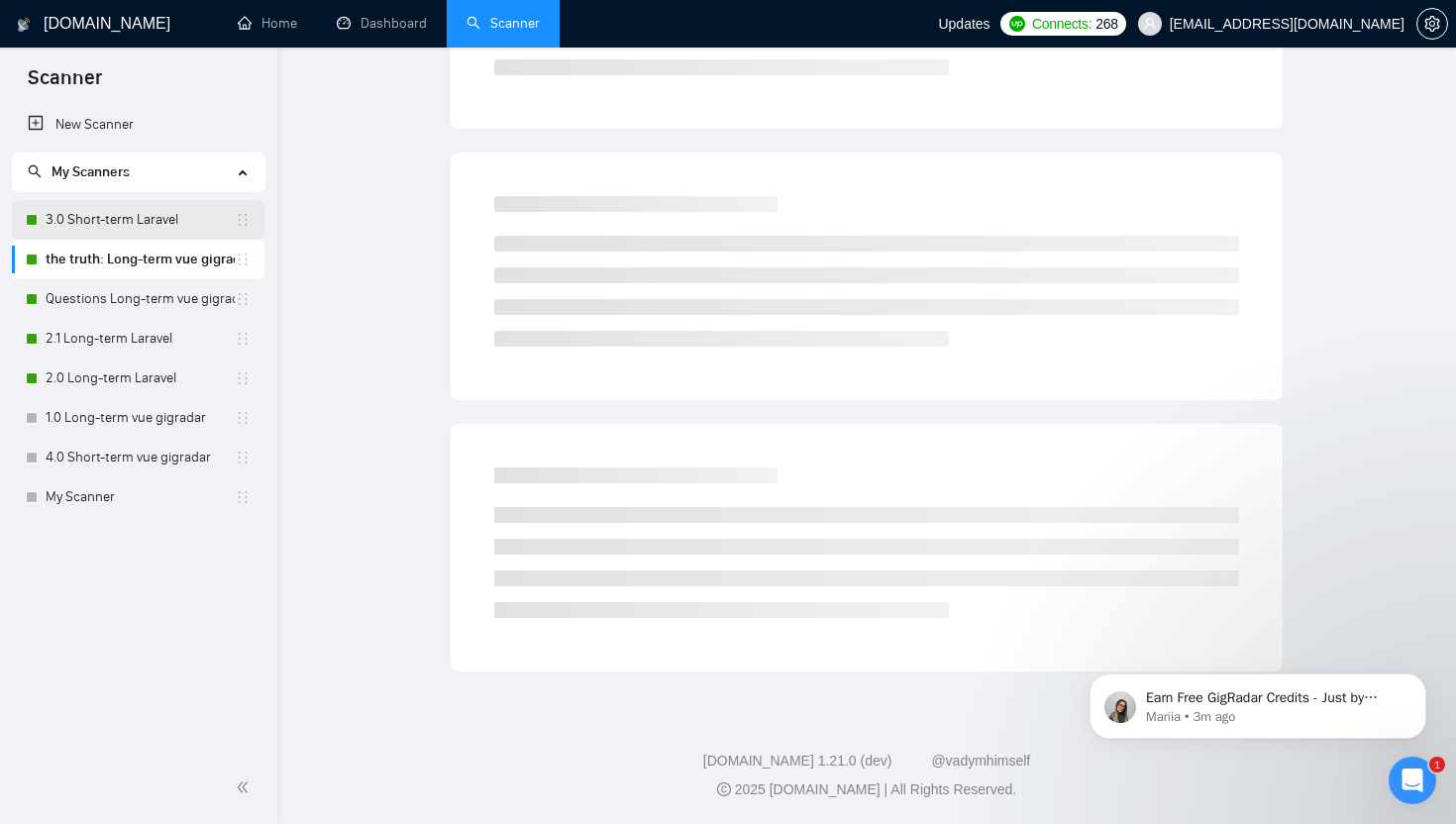 scroll, scrollTop: 0, scrollLeft: 0, axis: both 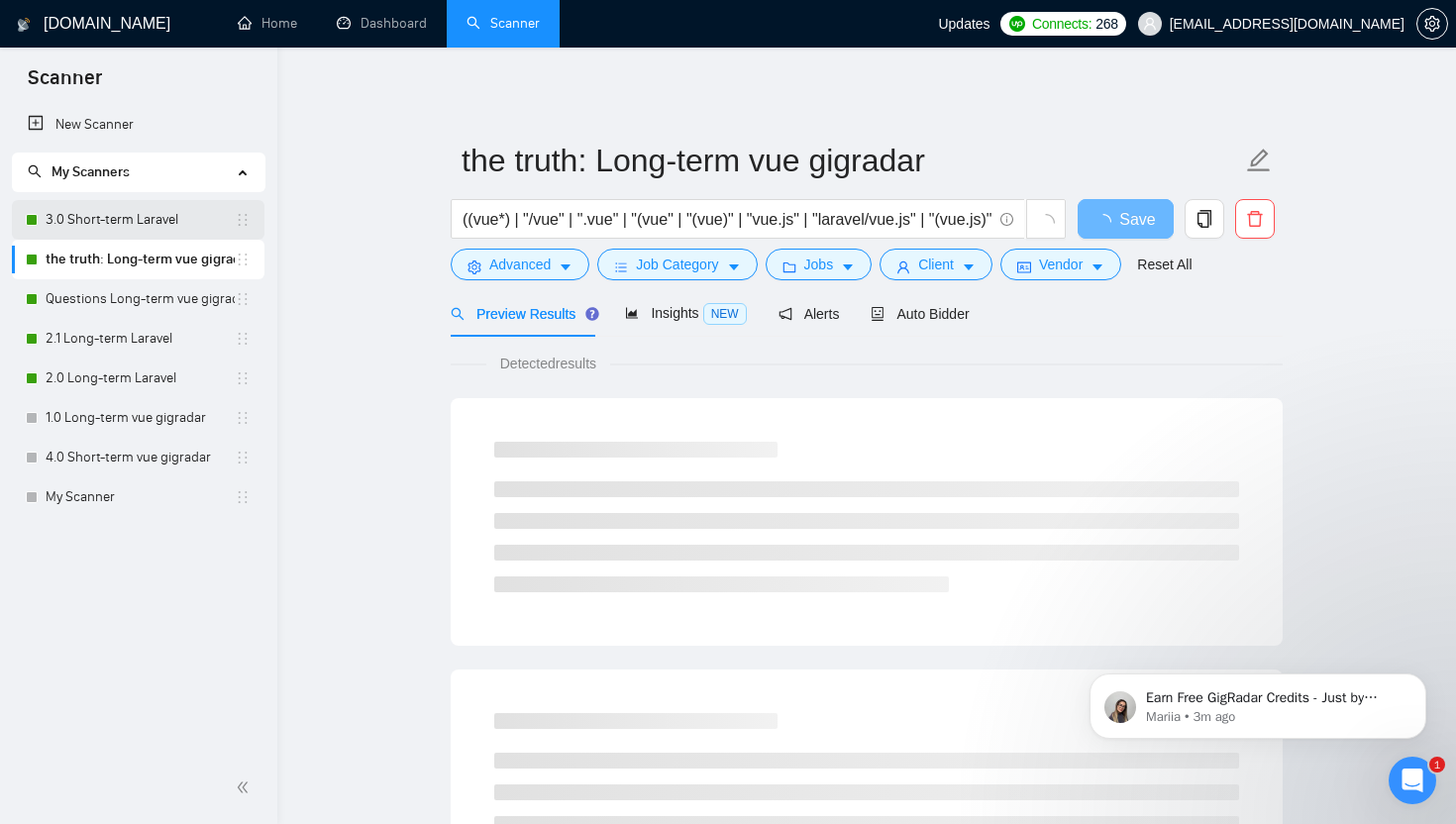 click on "3.0 Short-term Laravel" at bounding box center [140, 220] 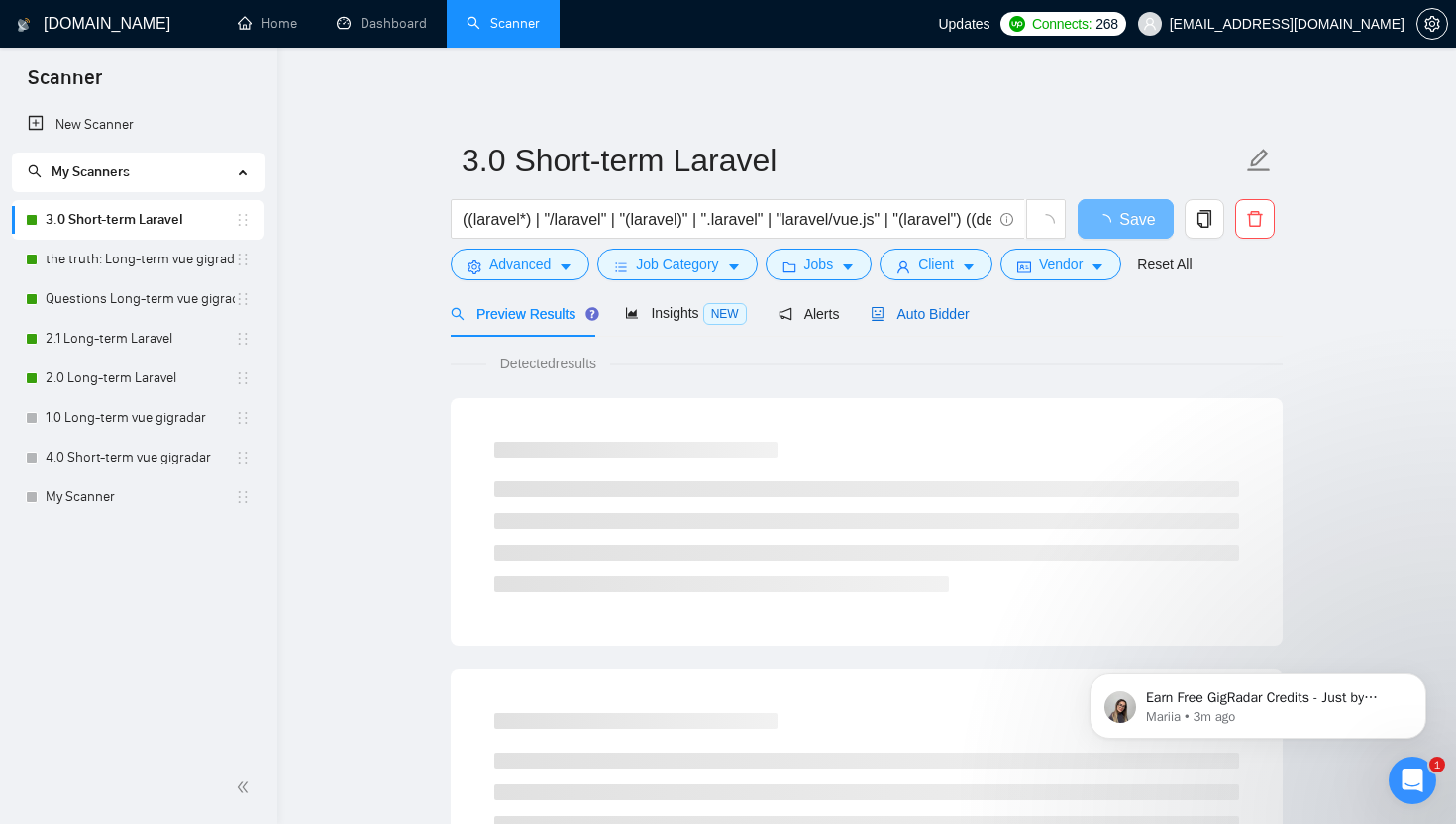 click on "Auto Bidder" at bounding box center (919, 314) 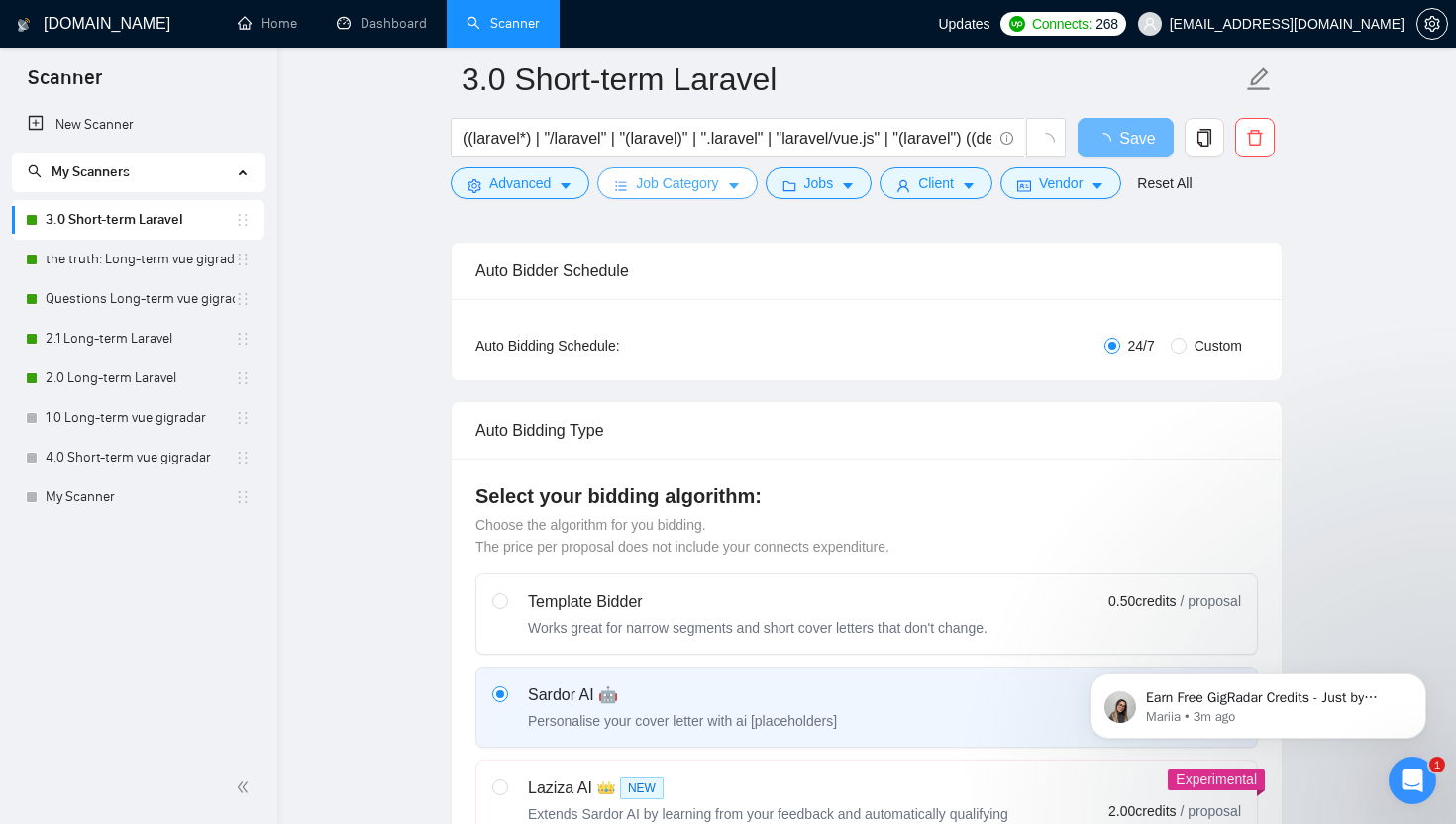 scroll, scrollTop: 0, scrollLeft: 0, axis: both 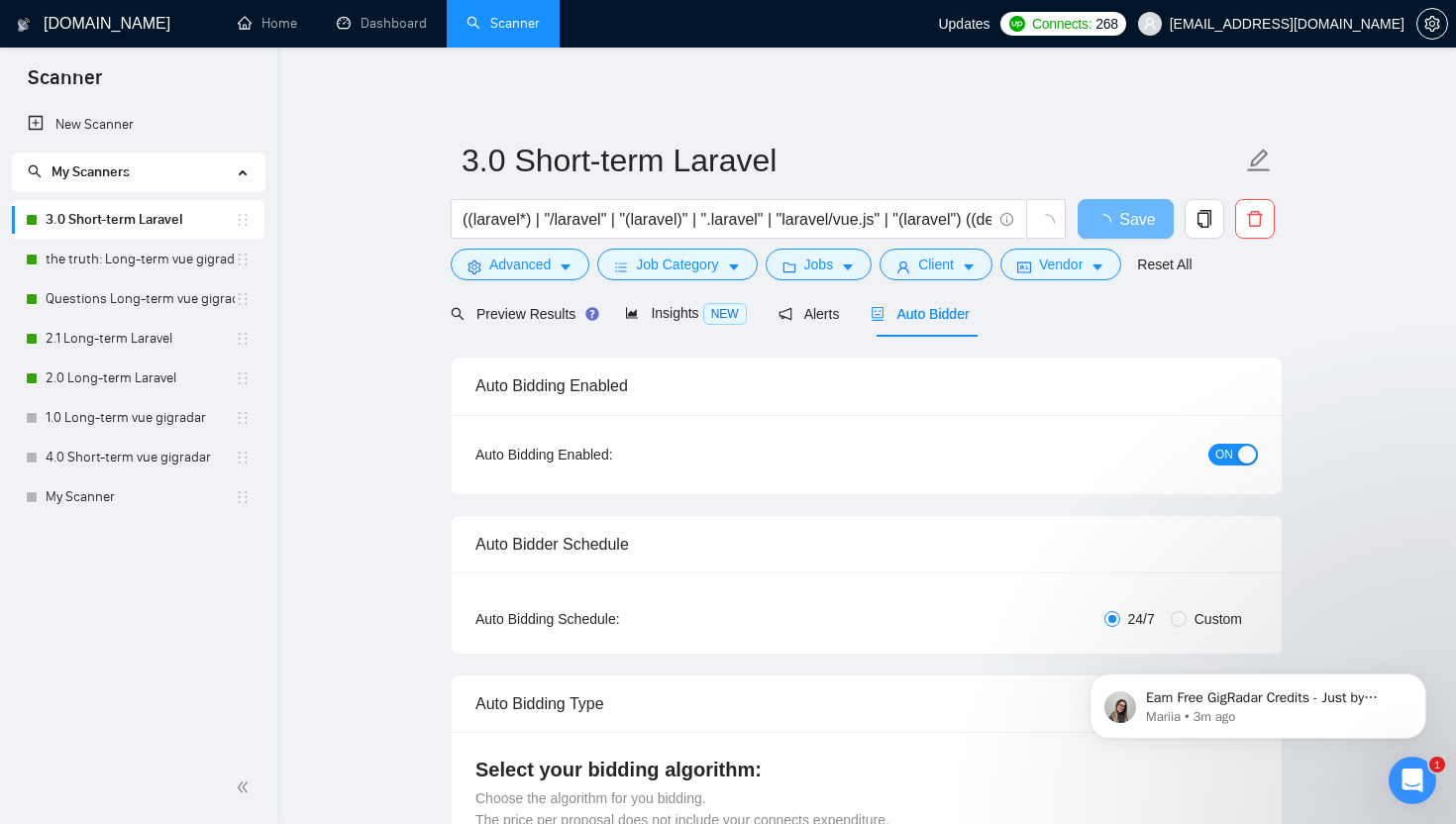 type 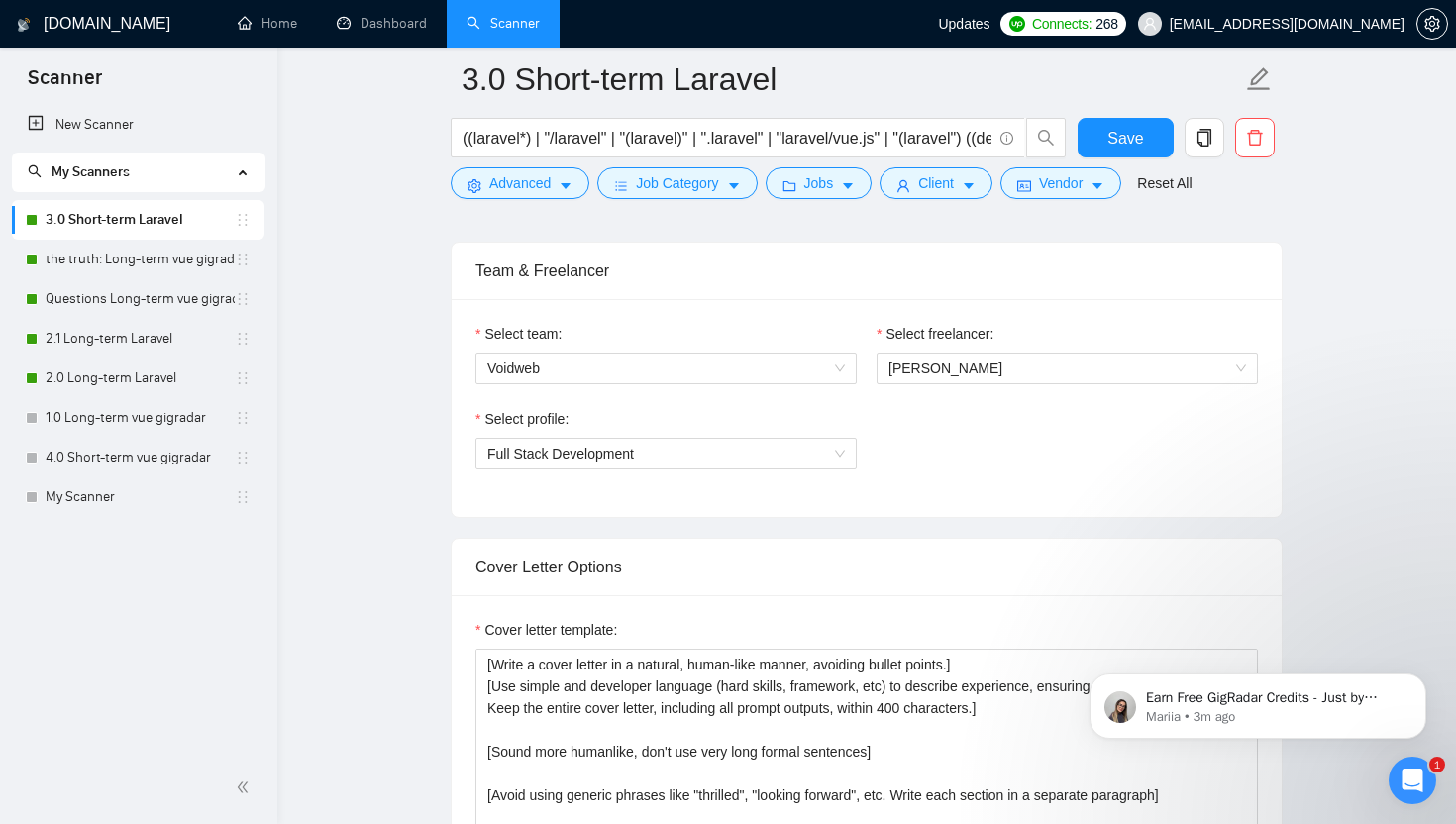 scroll, scrollTop: 1244, scrollLeft: 0, axis: vertical 